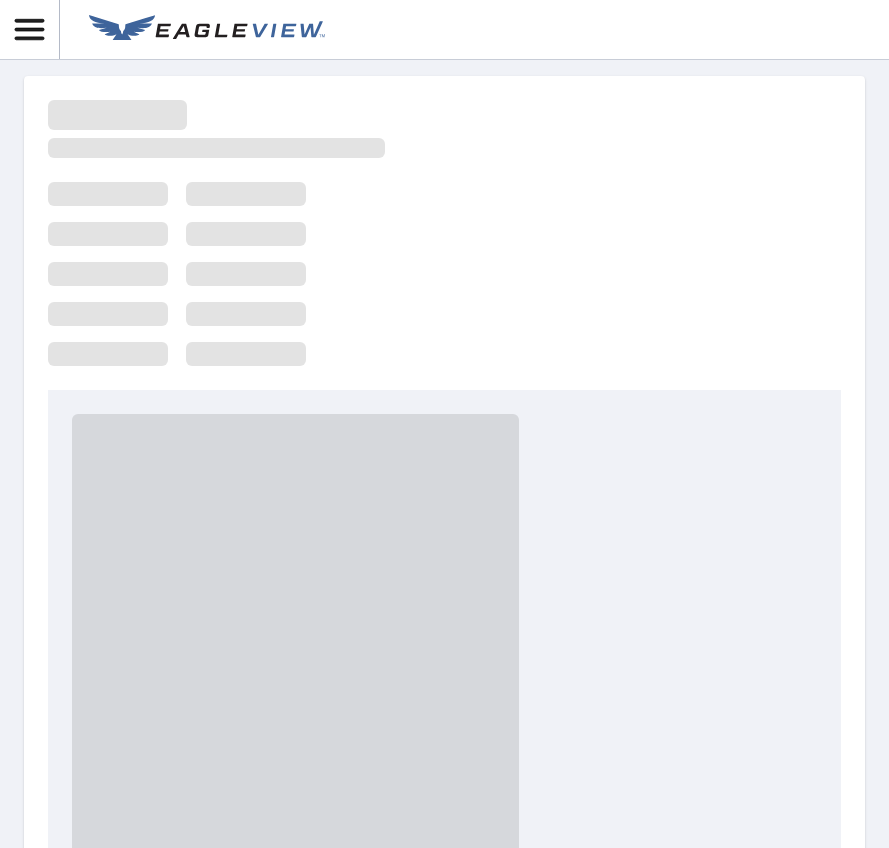 scroll, scrollTop: 0, scrollLeft: 0, axis: both 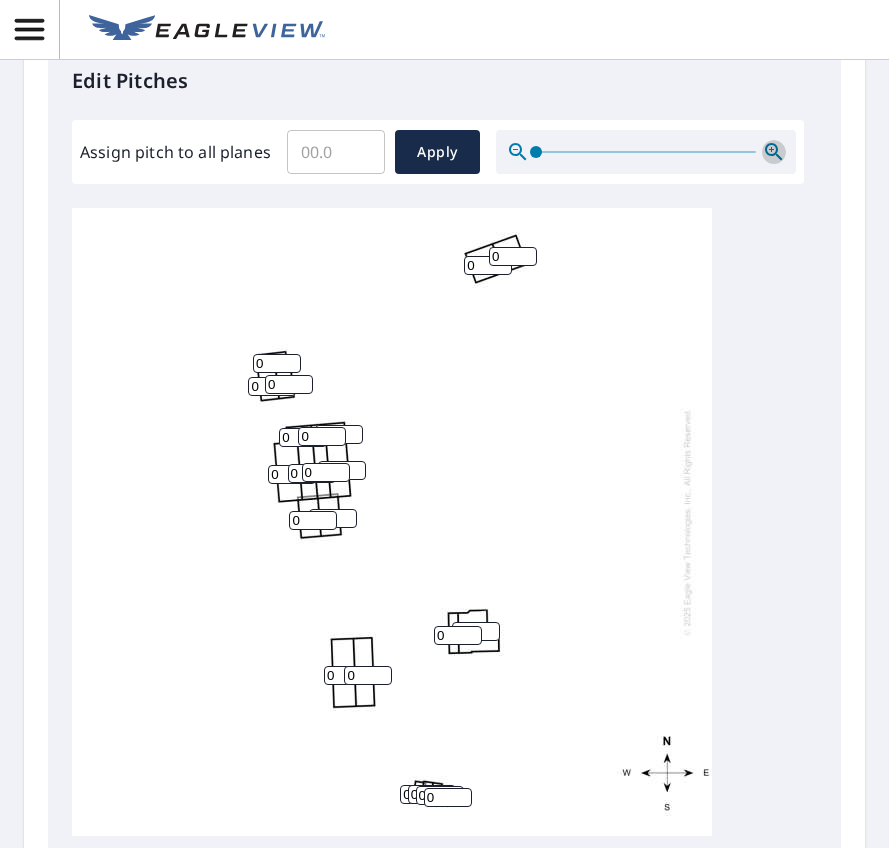 click 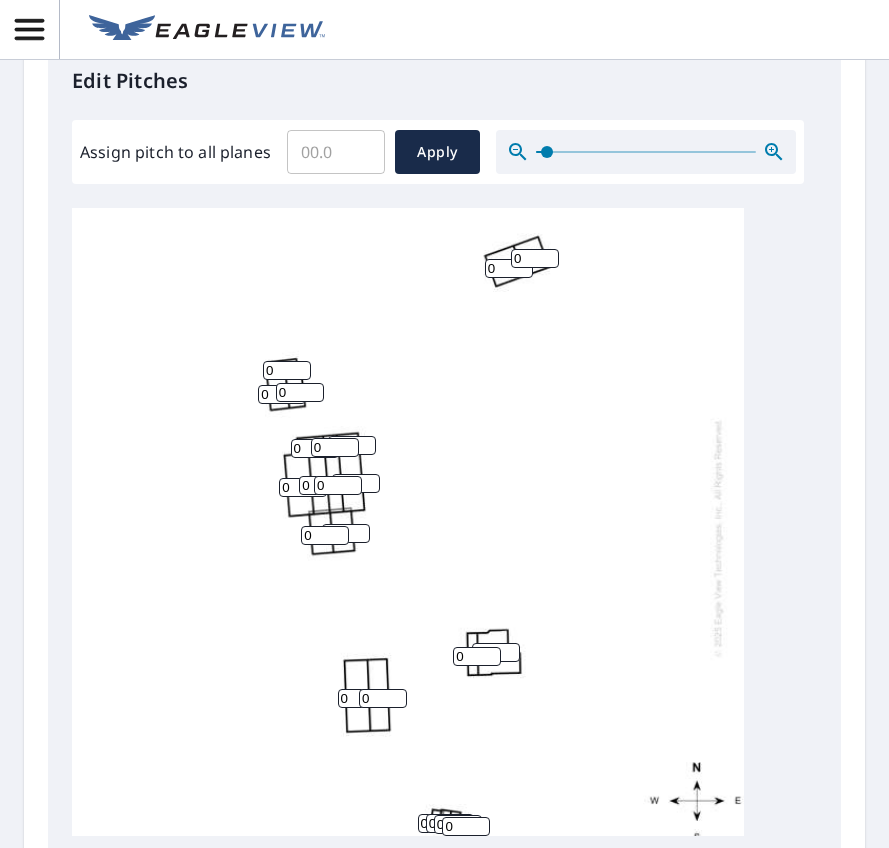 click 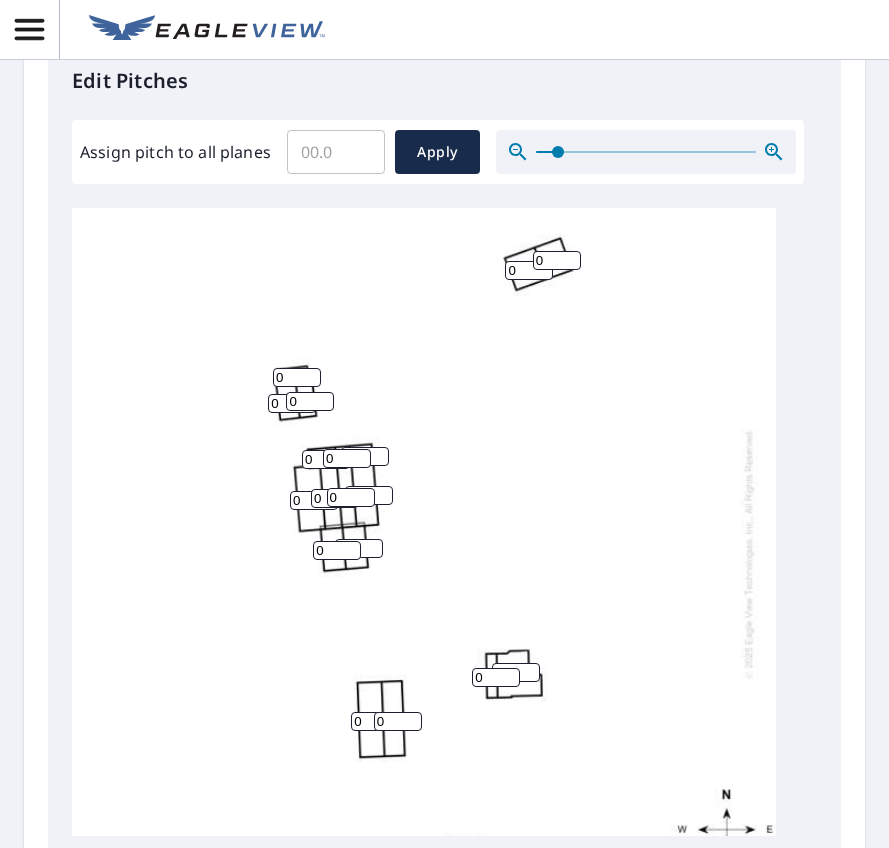 click 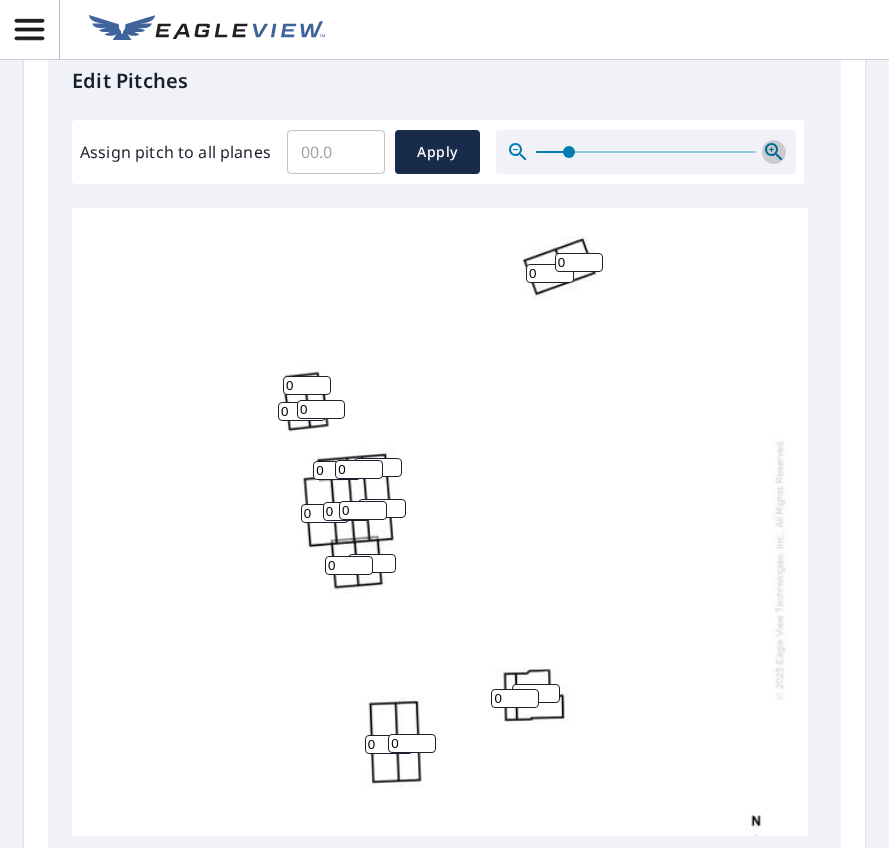 click 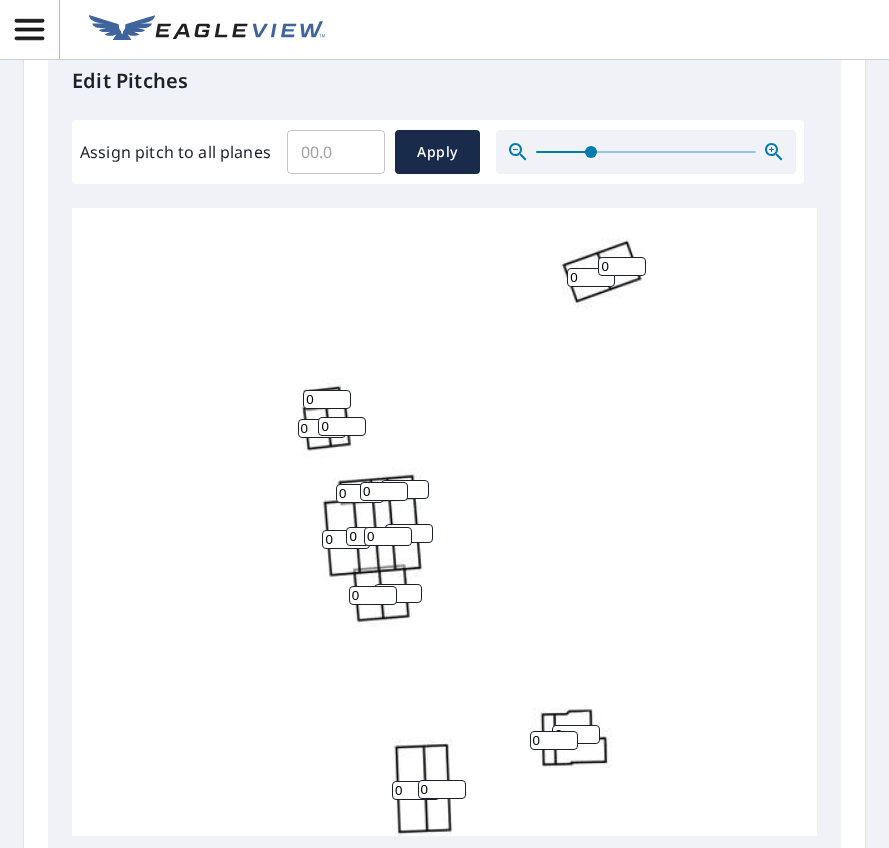 click 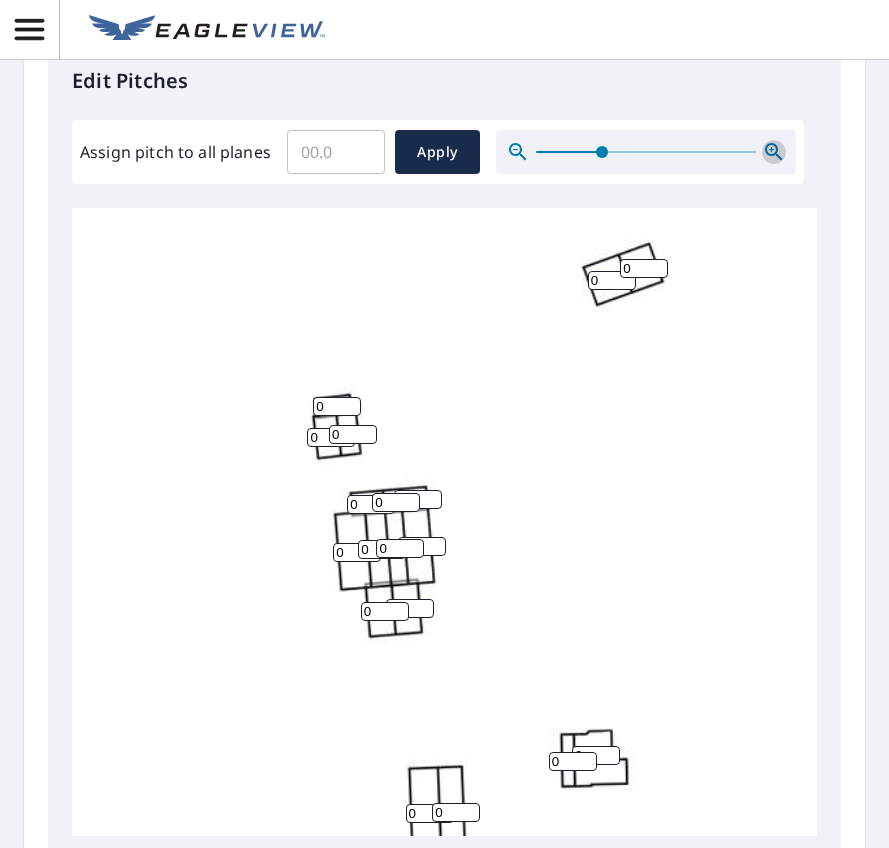 click 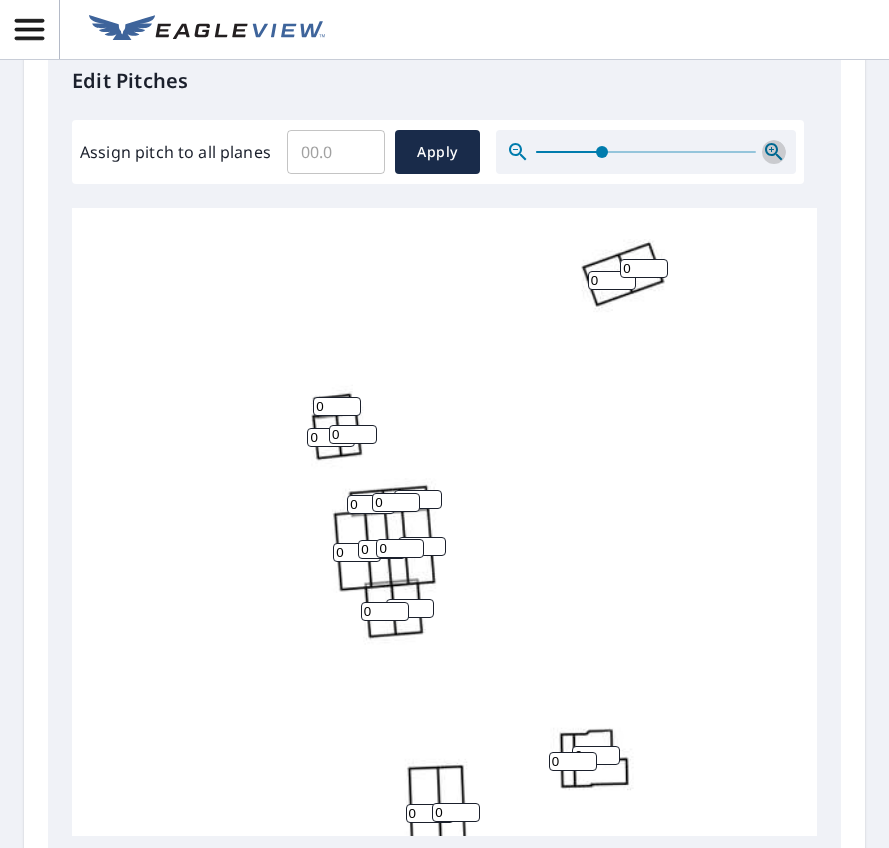 click 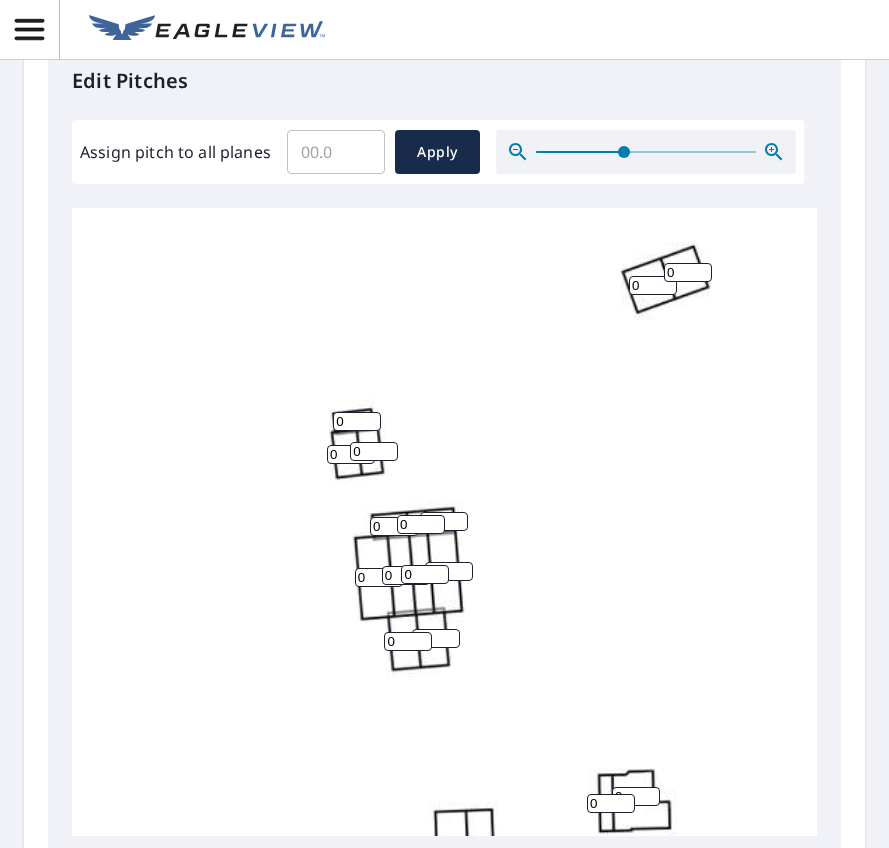 click 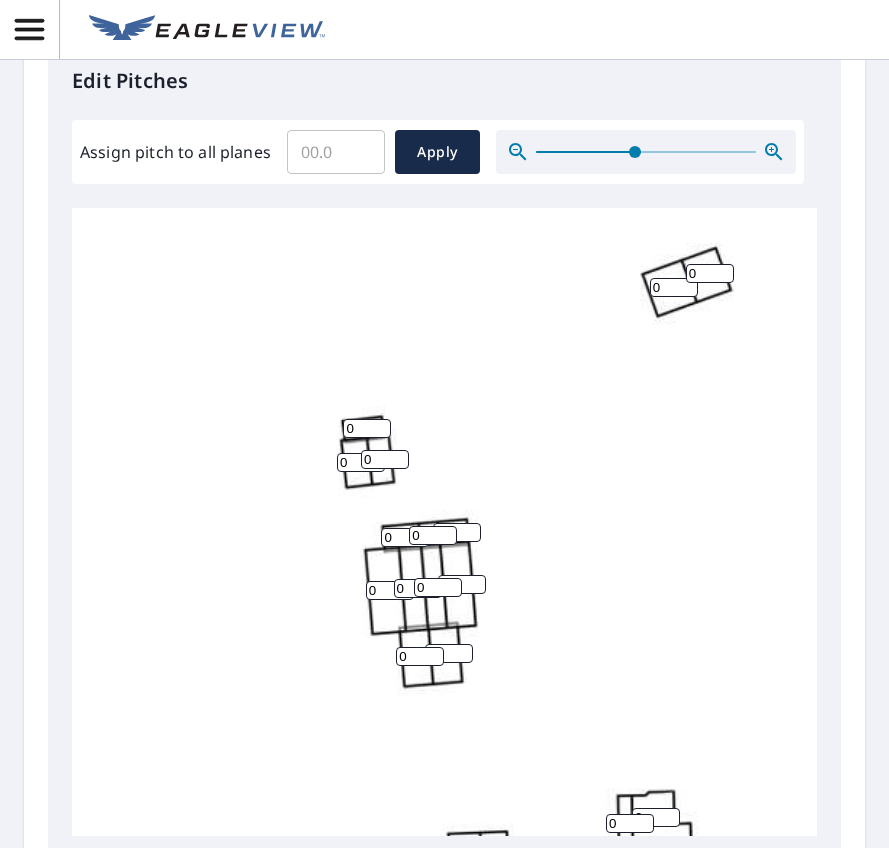 click 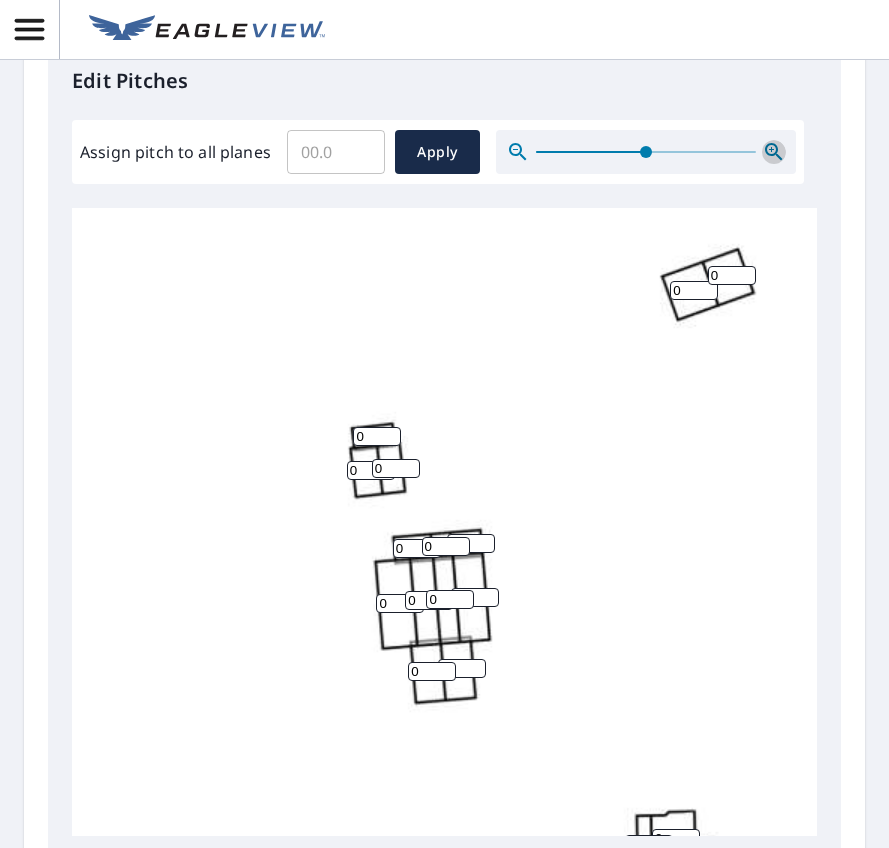 click 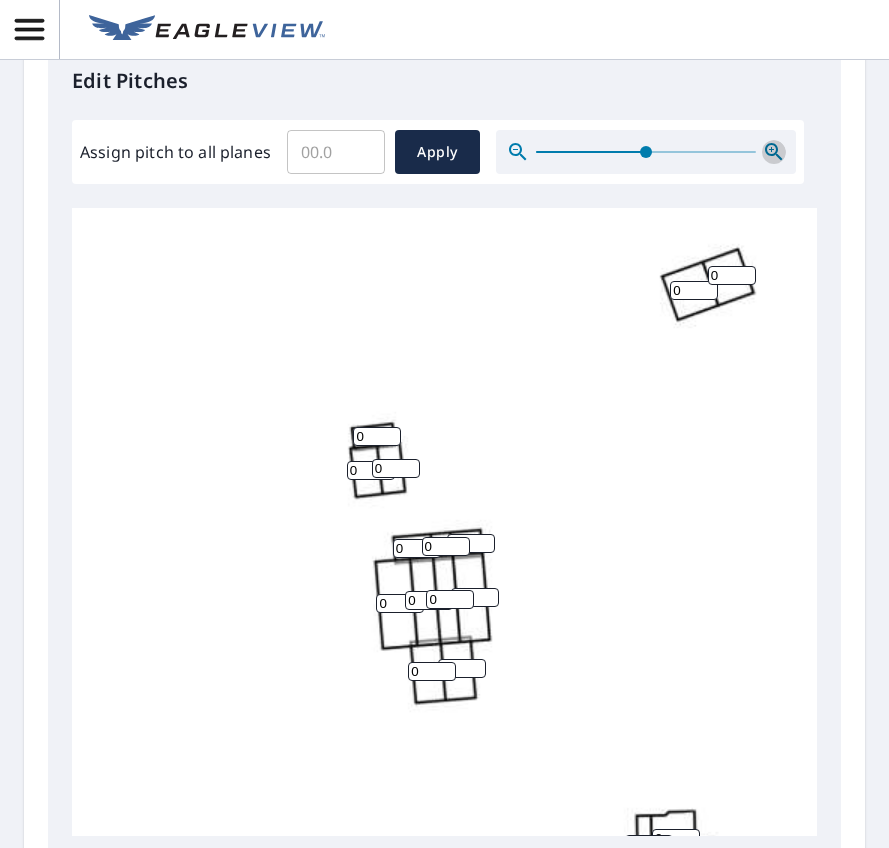 click 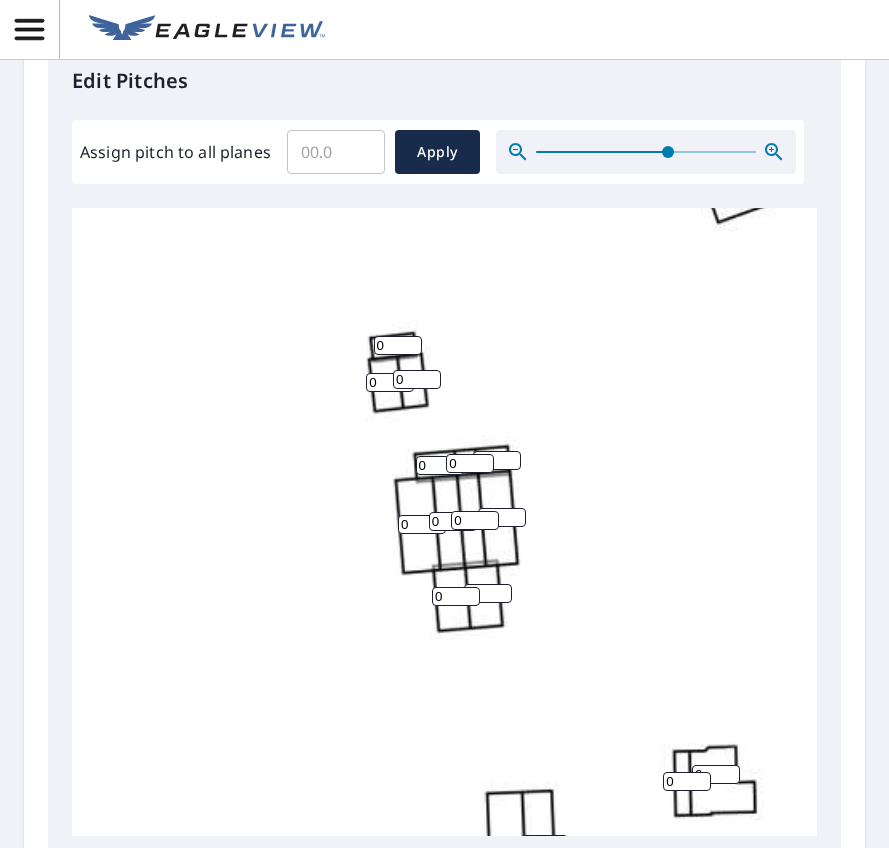 scroll, scrollTop: 98, scrollLeft: 0, axis: vertical 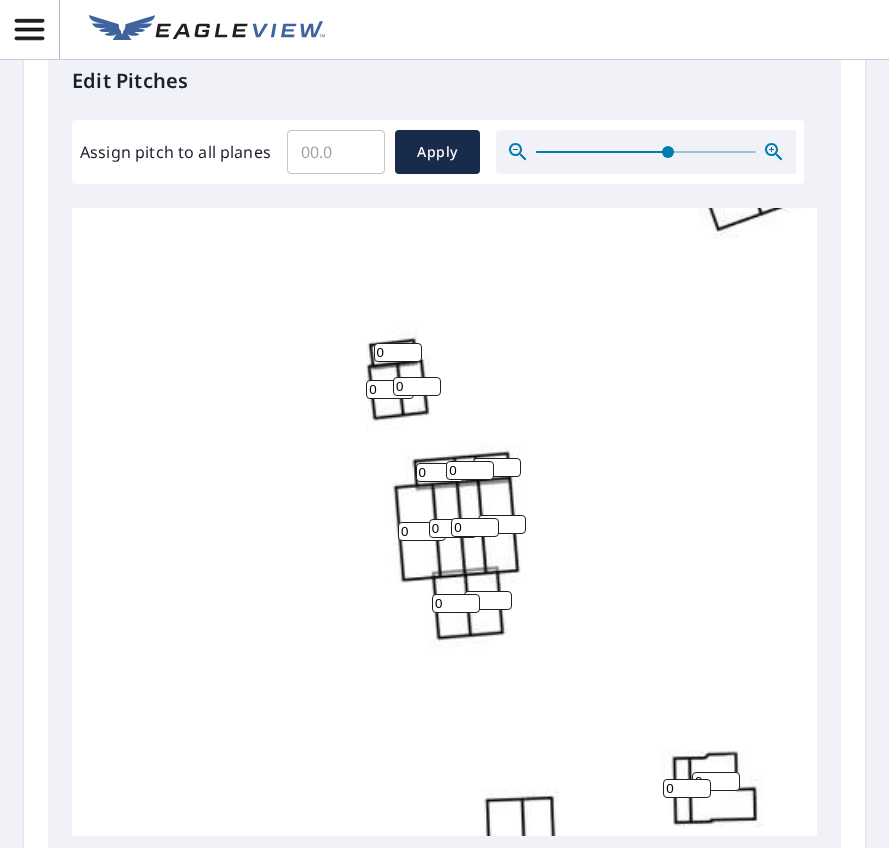 click 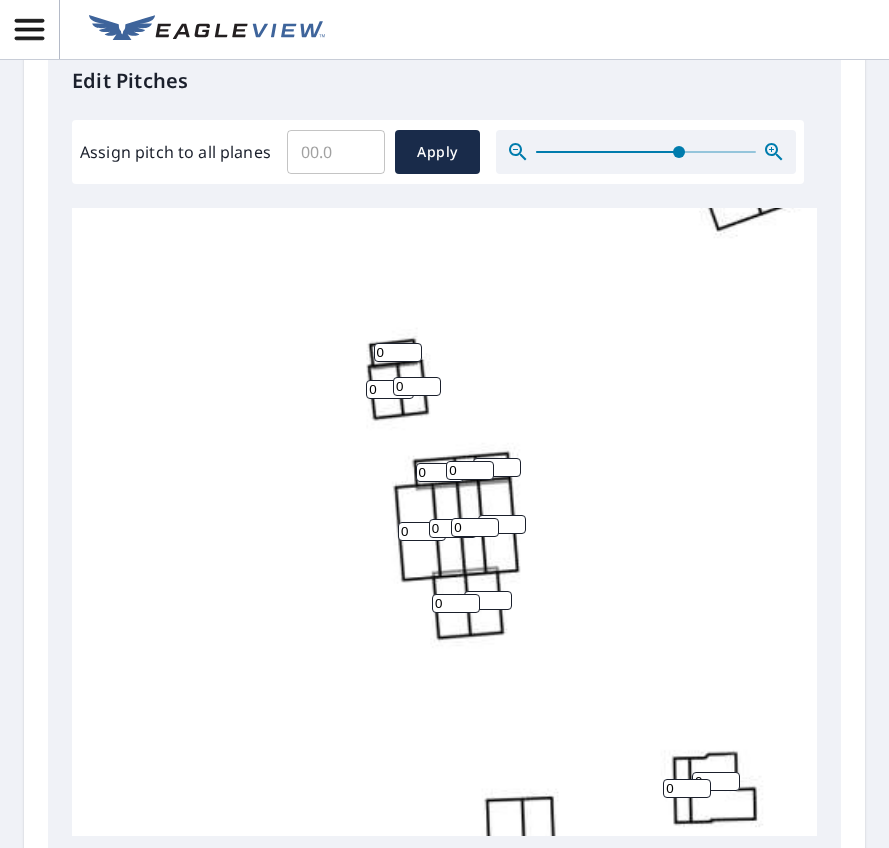 click 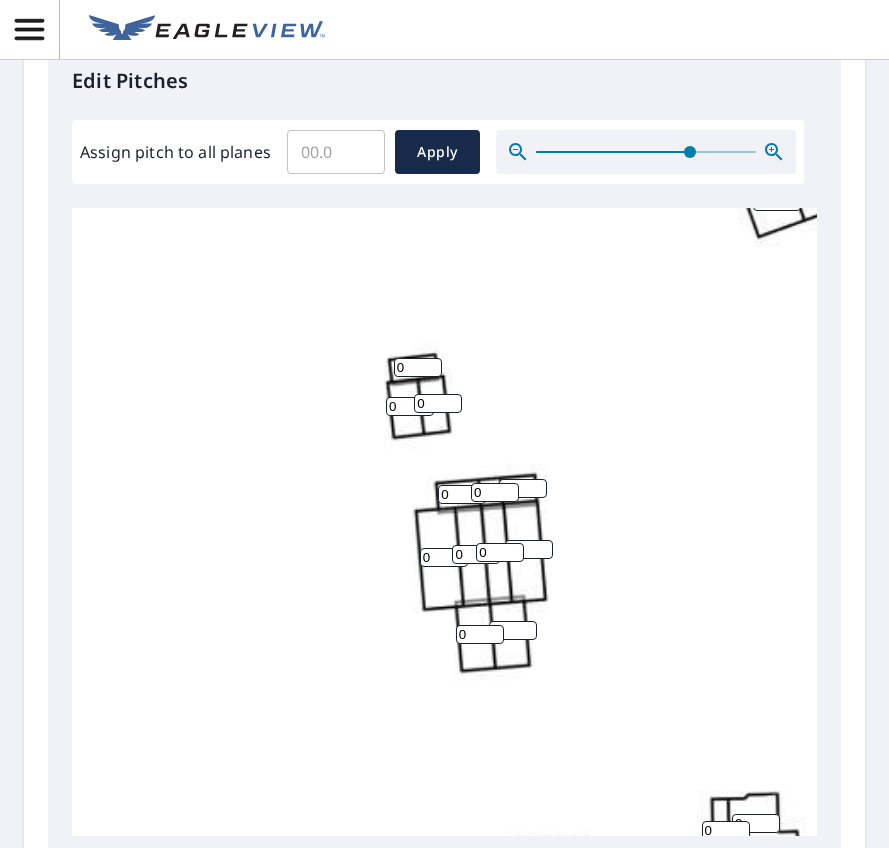 click 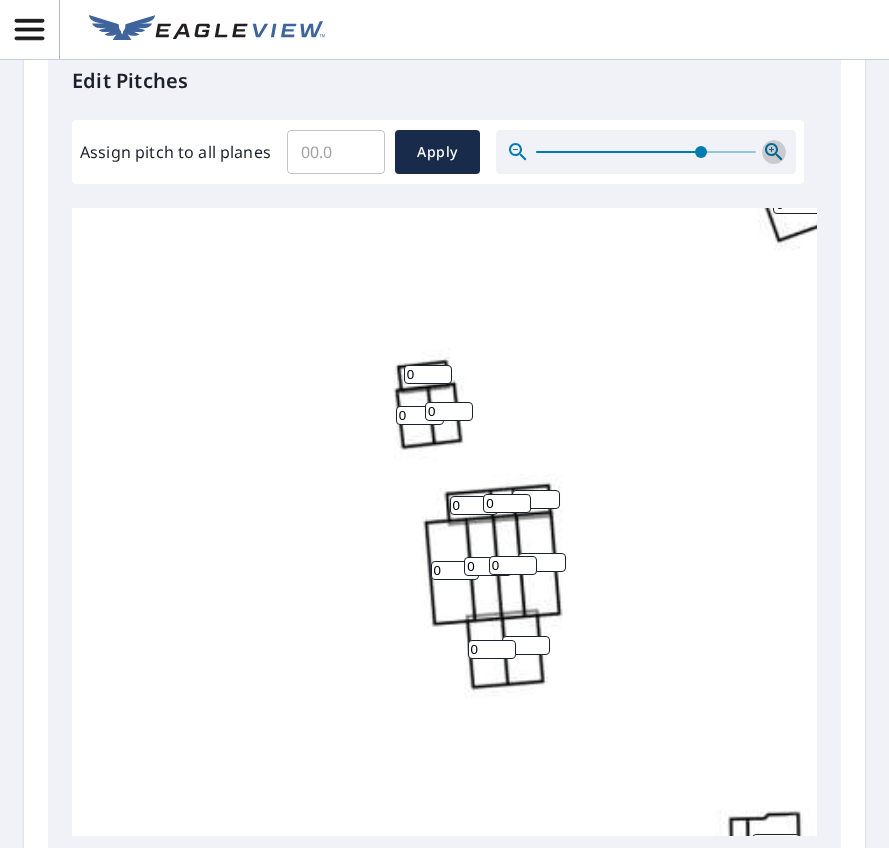 click 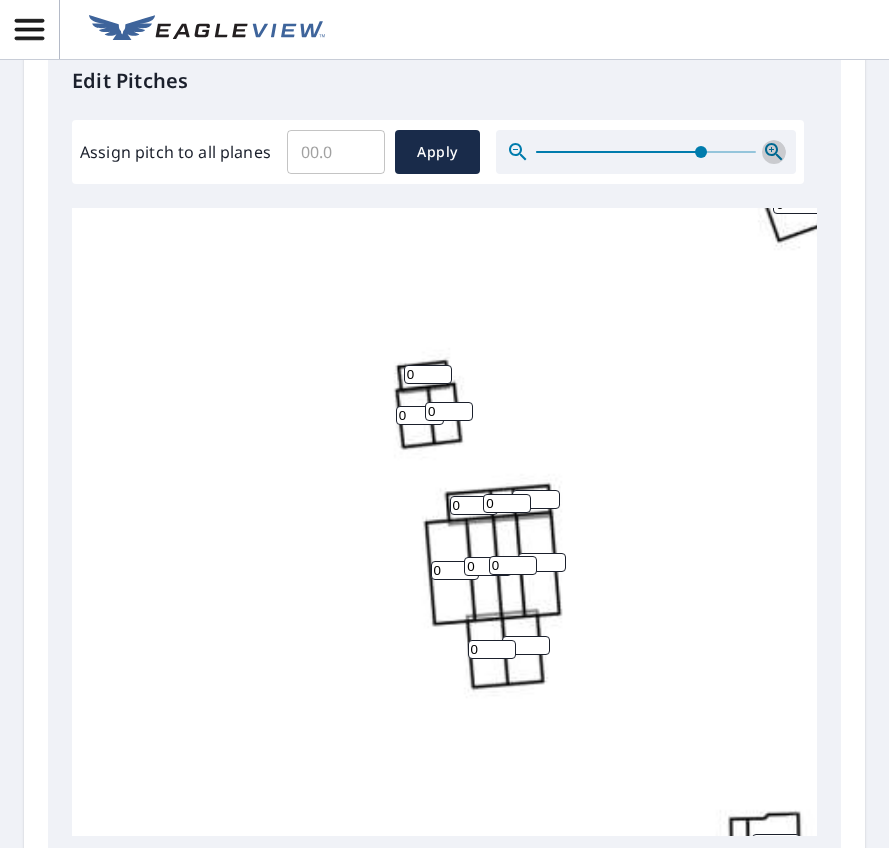 click 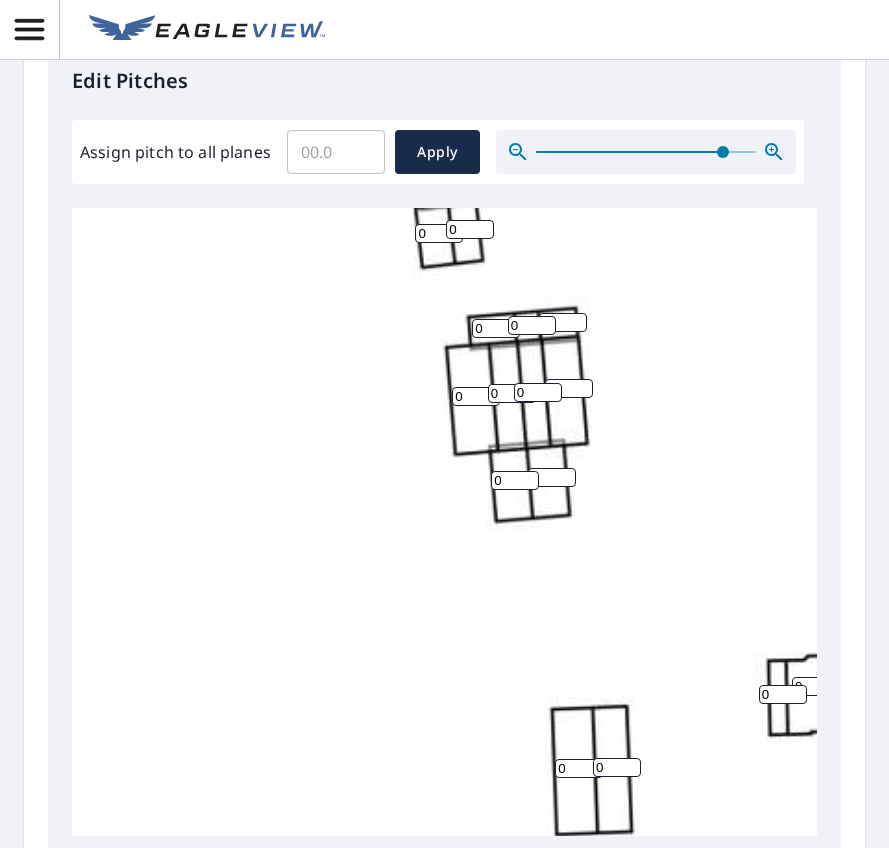 scroll, scrollTop: 298, scrollLeft: 0, axis: vertical 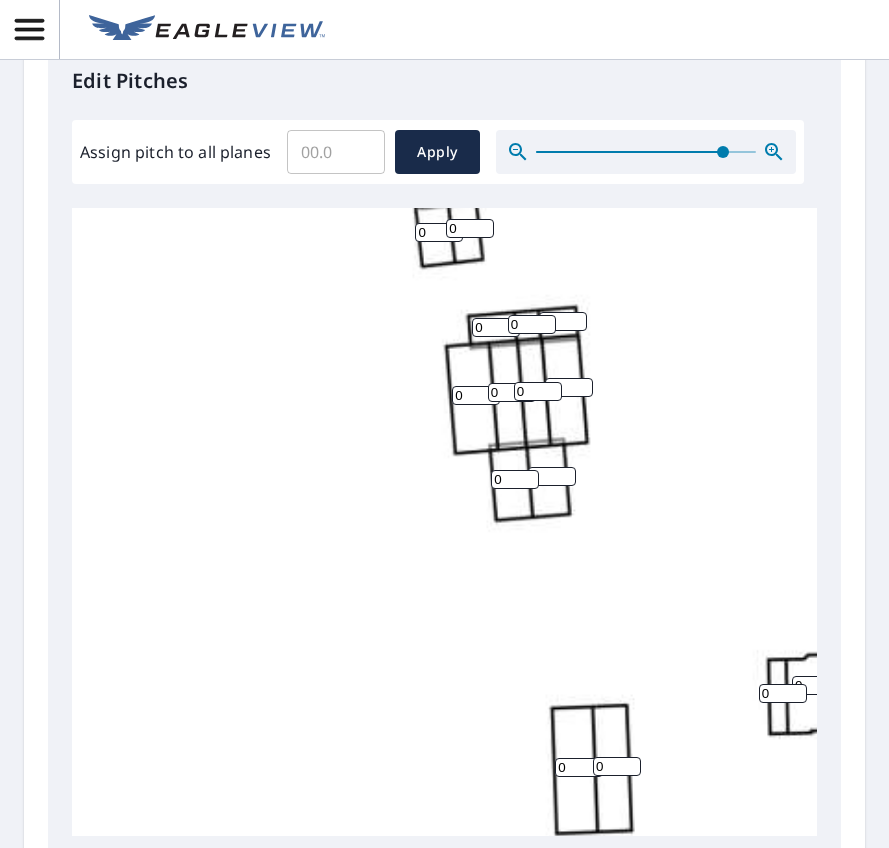 click 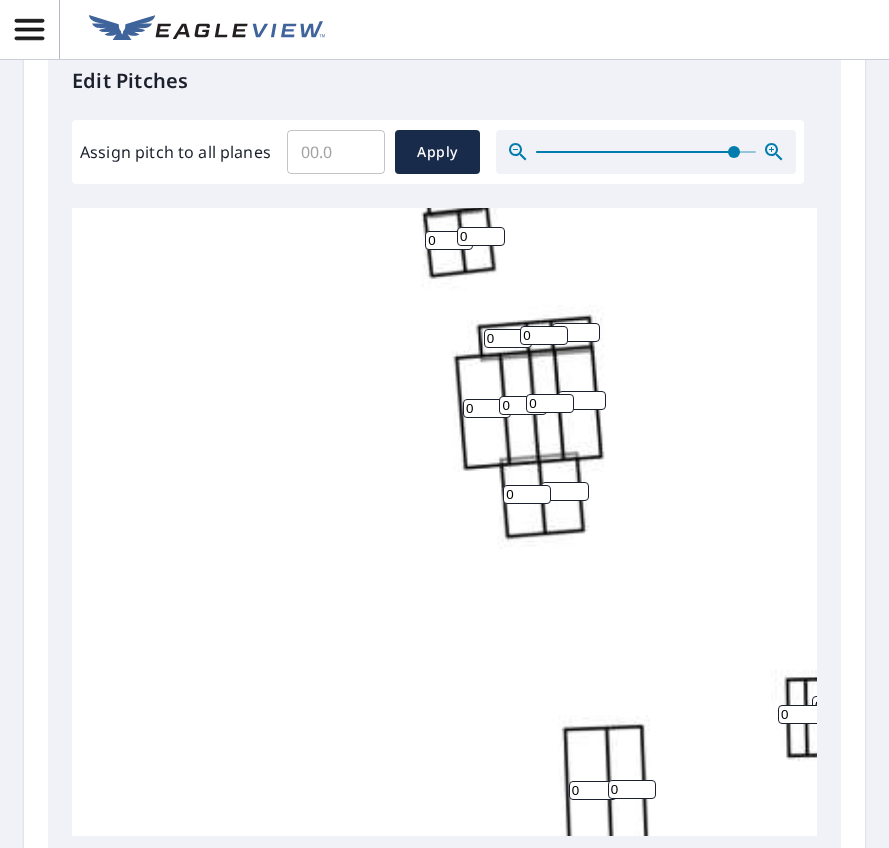 click 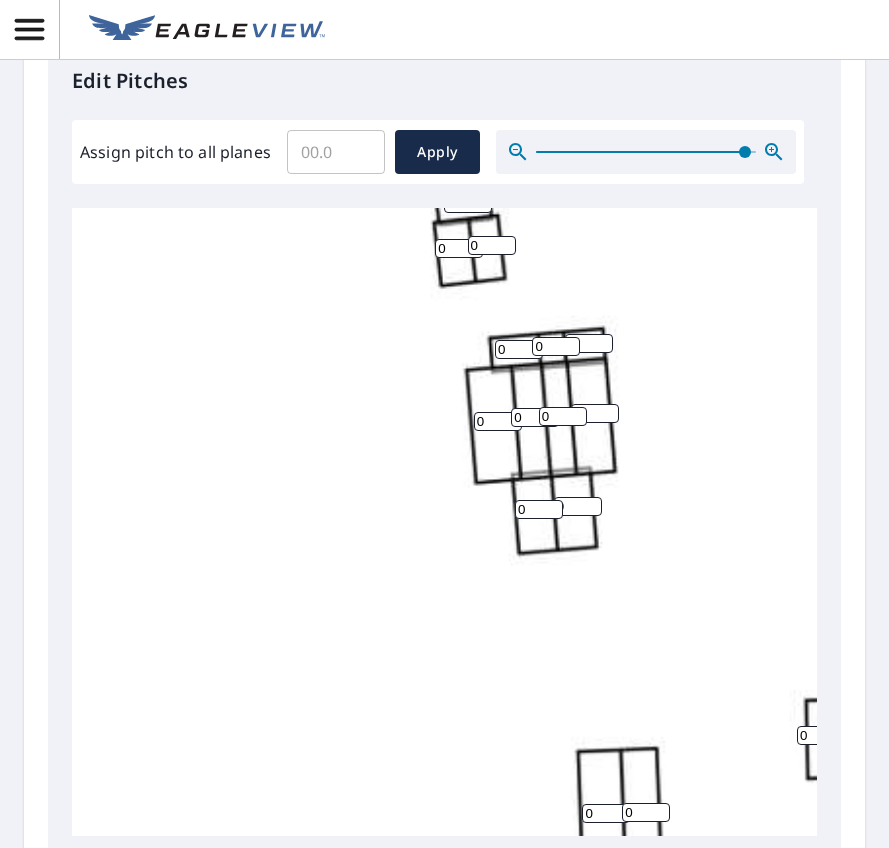 click on "0" at bounding box center (535, 417) 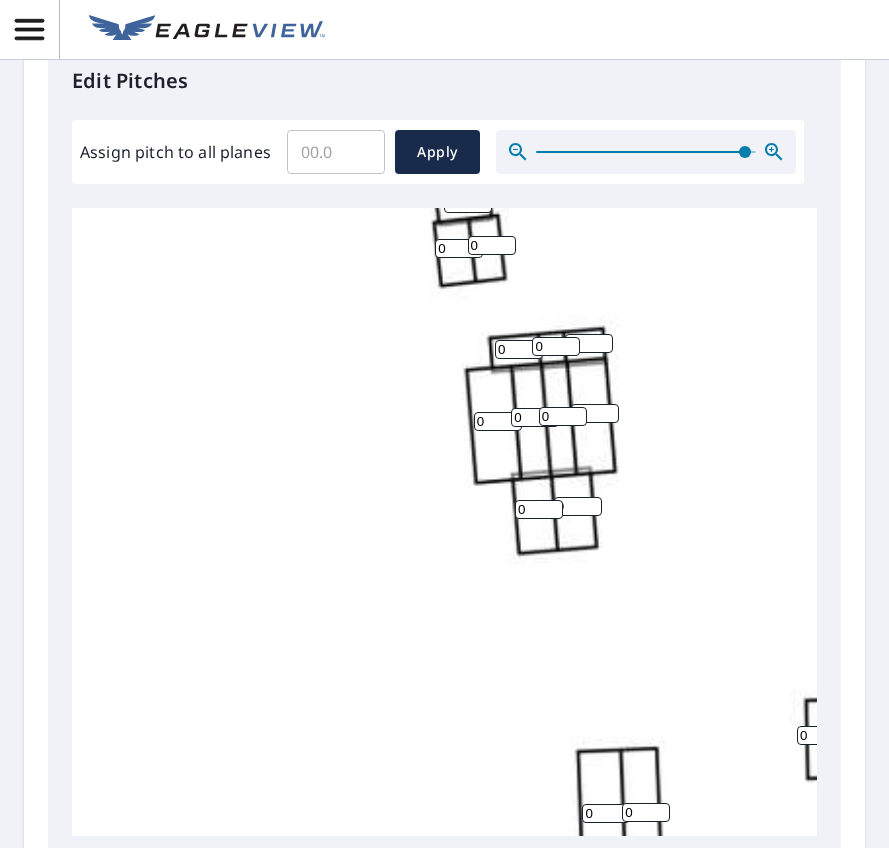 type on "2" 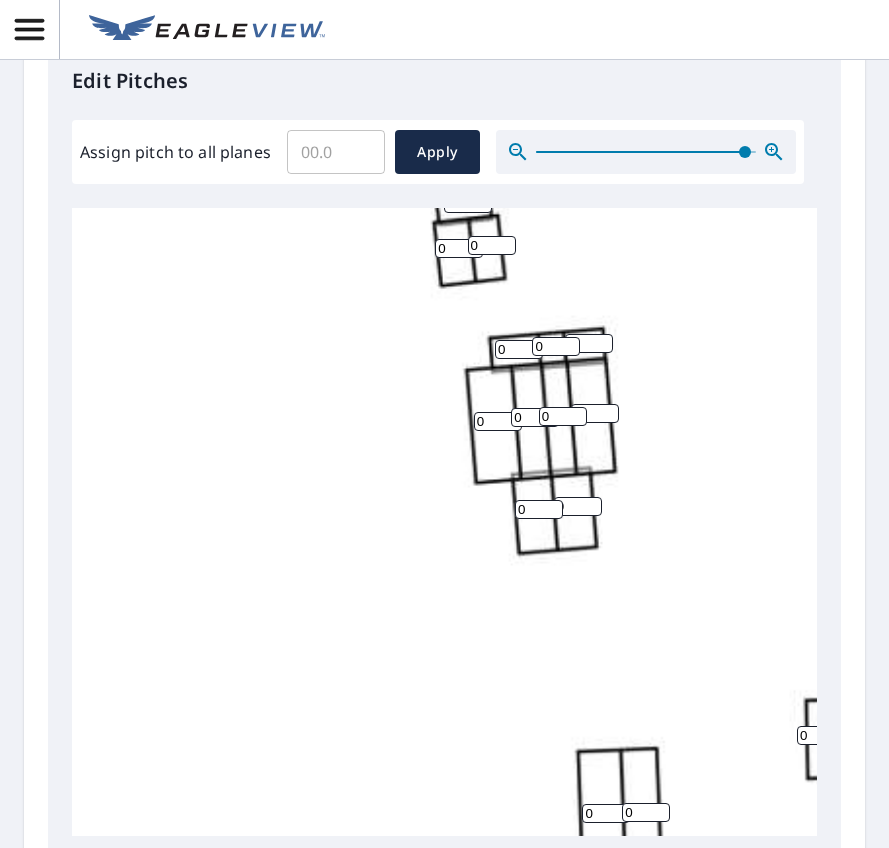 click on "0" at bounding box center (556, 346) 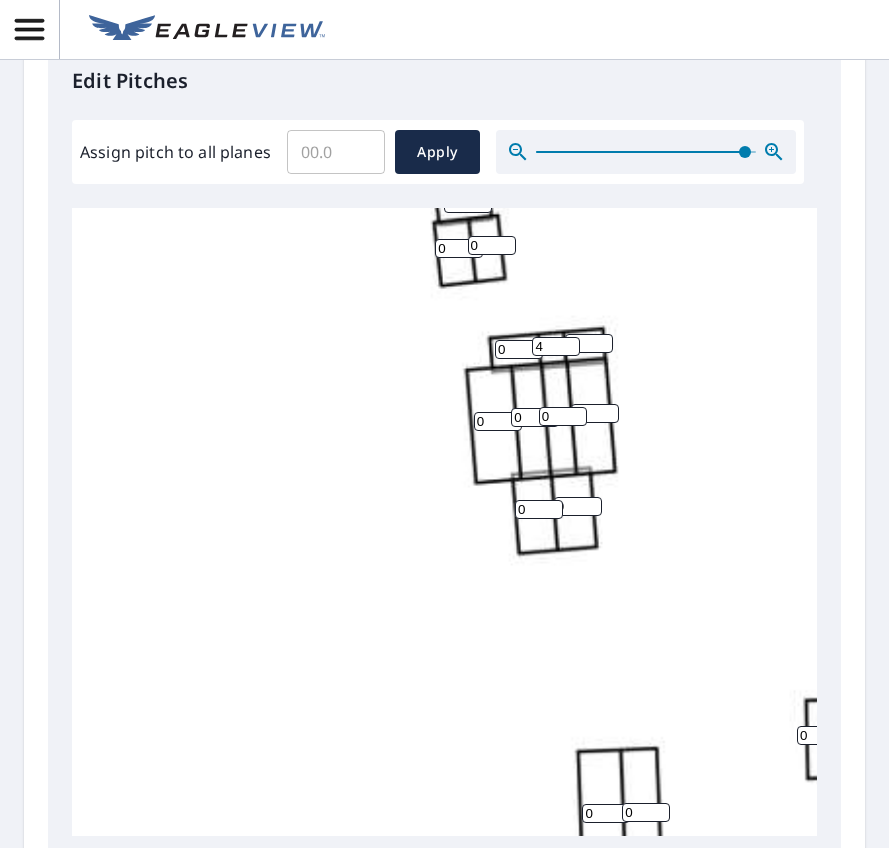 type on "4" 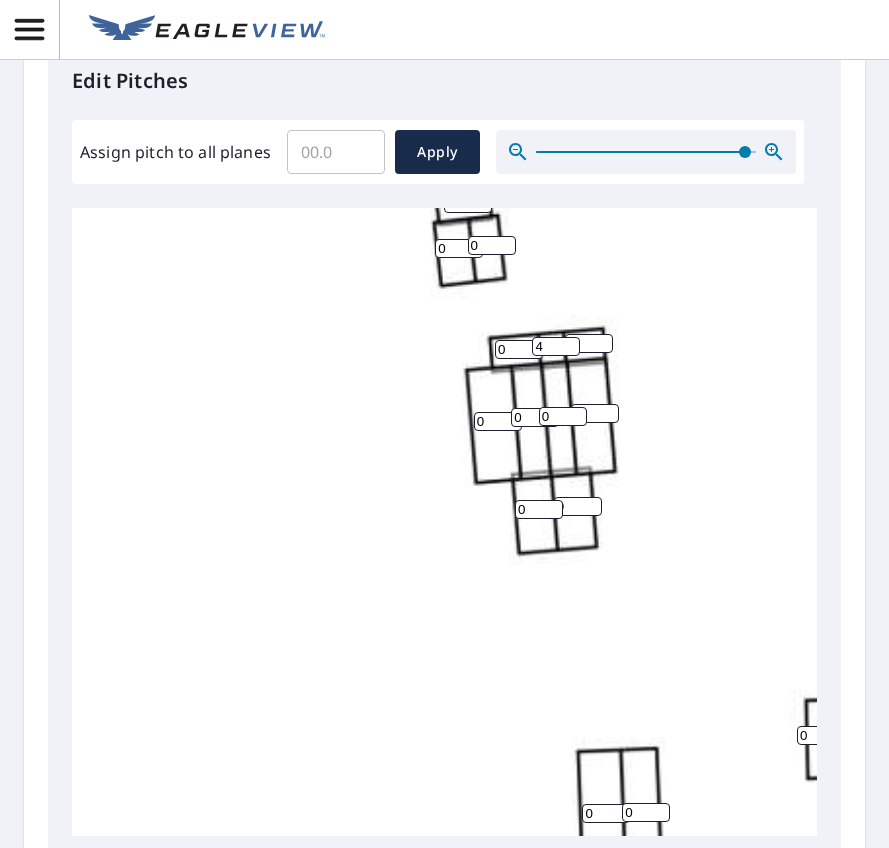 click on "0" at bounding box center [519, 349] 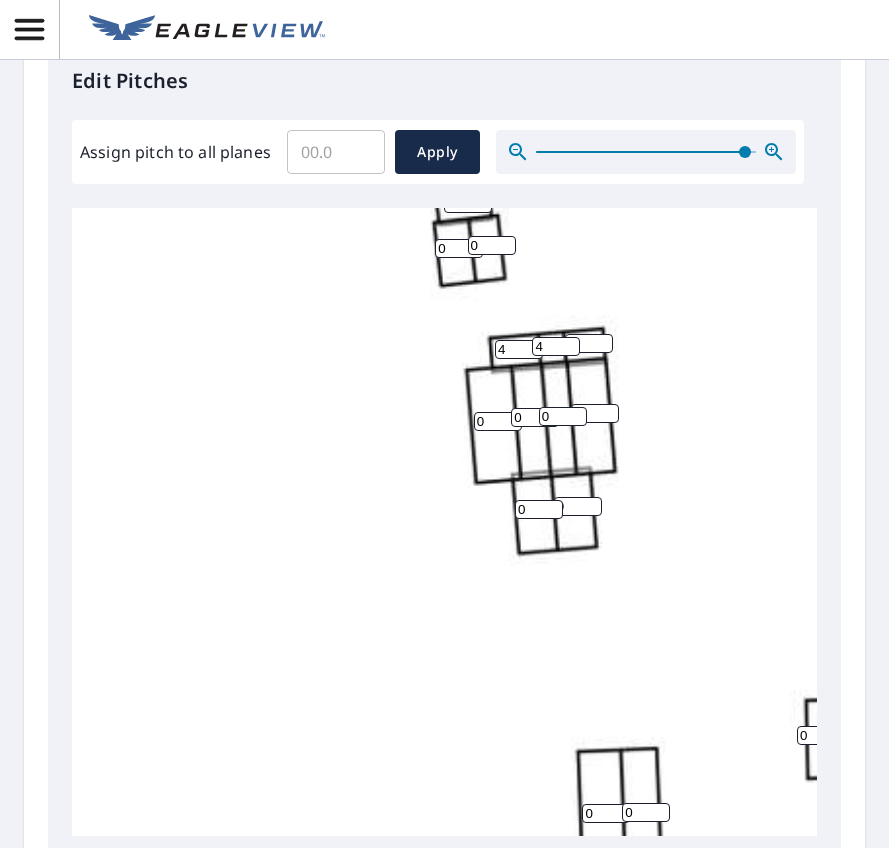 type on "4" 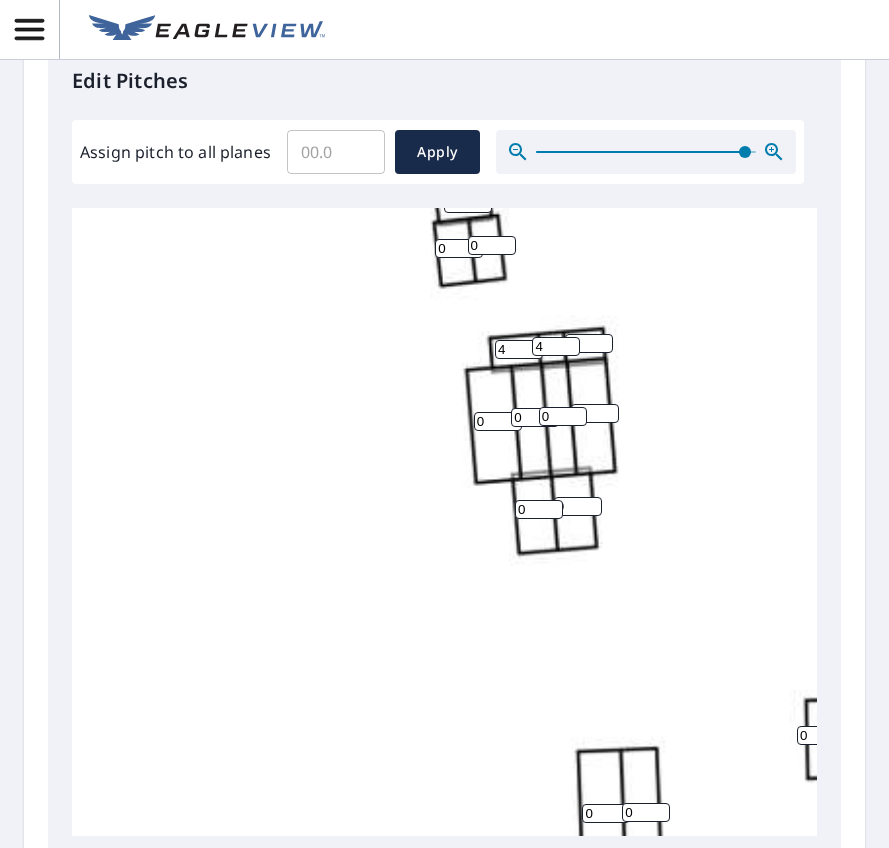 click on "0" at bounding box center [498, 421] 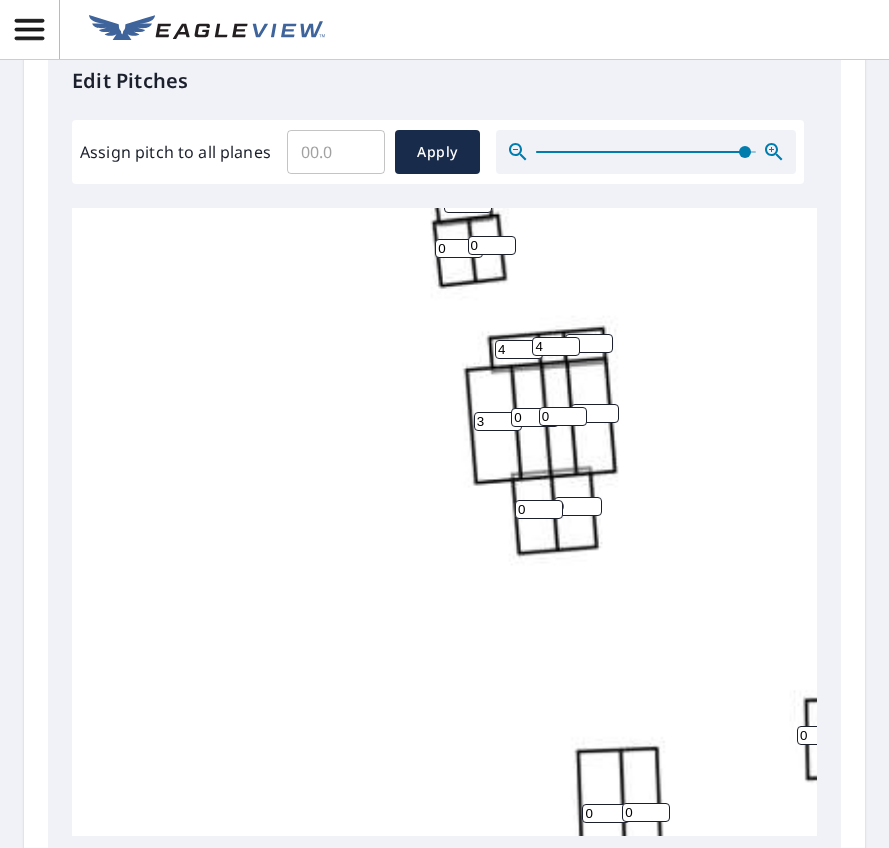 type on "3" 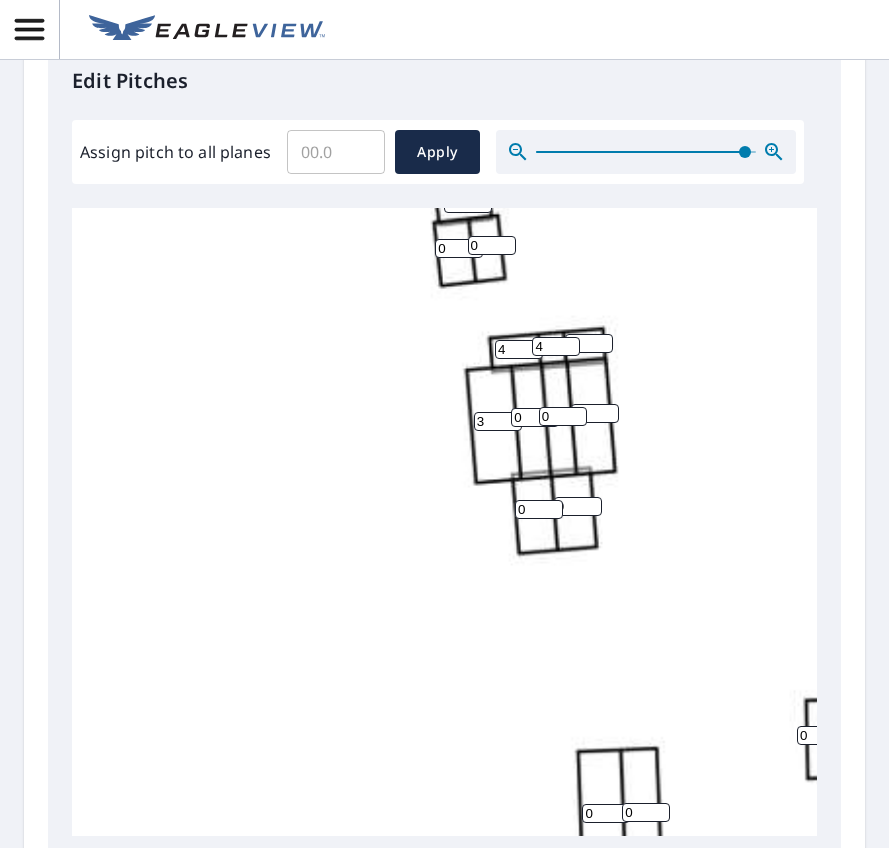 click on "0" at bounding box center [535, 417] 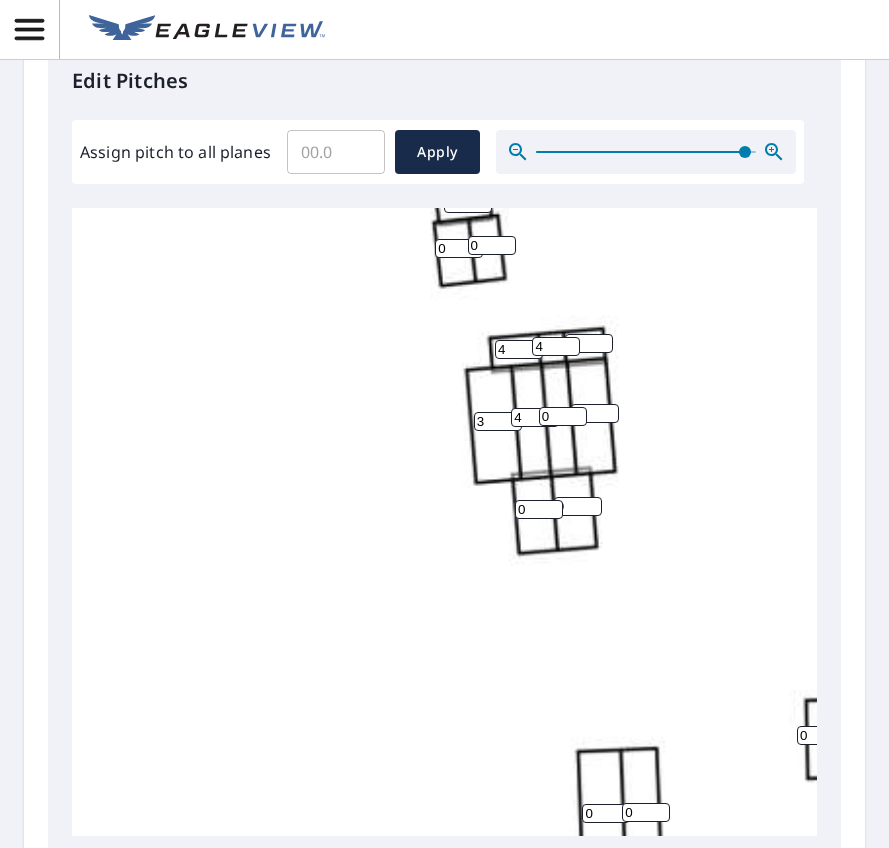 type on "4" 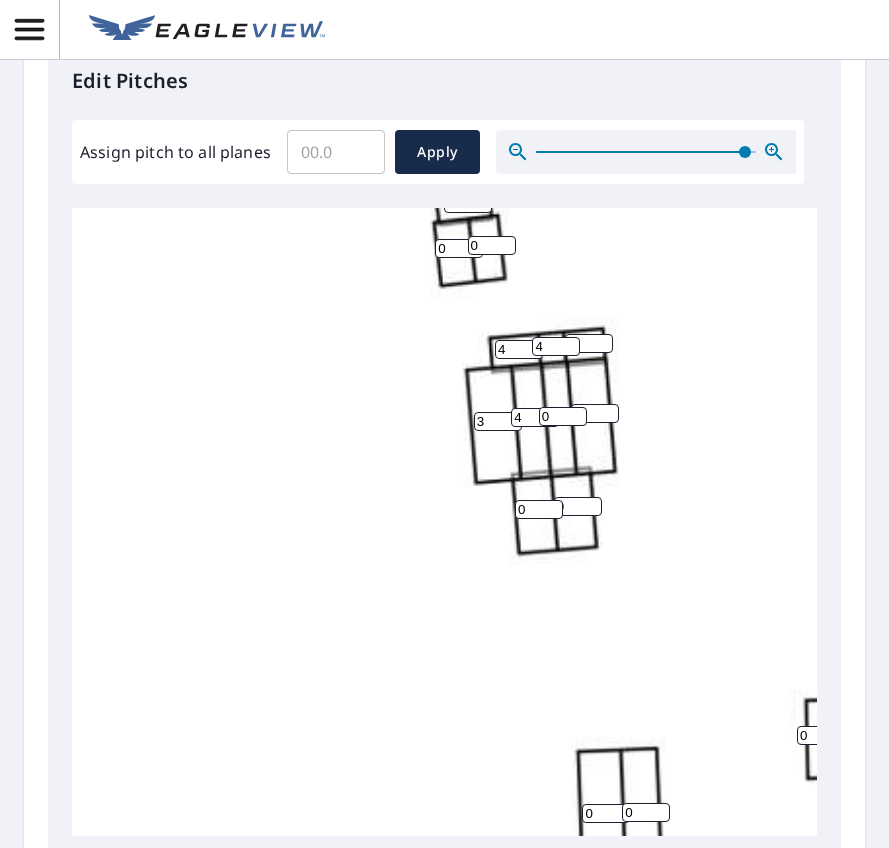 click on "0" at bounding box center [563, 416] 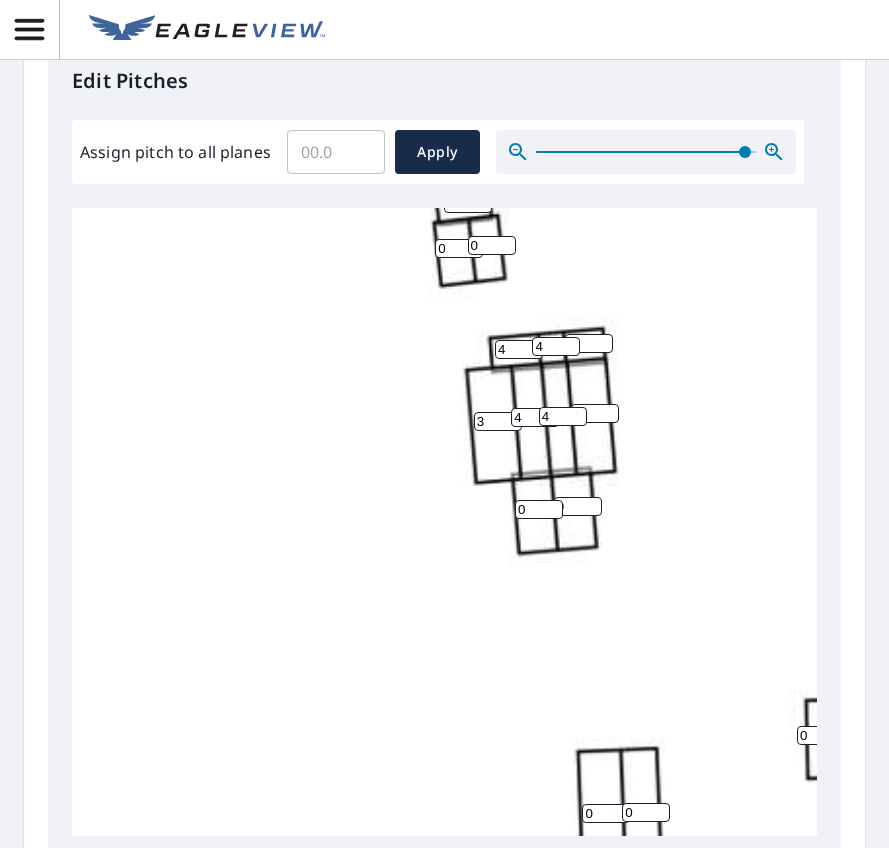 type on "4" 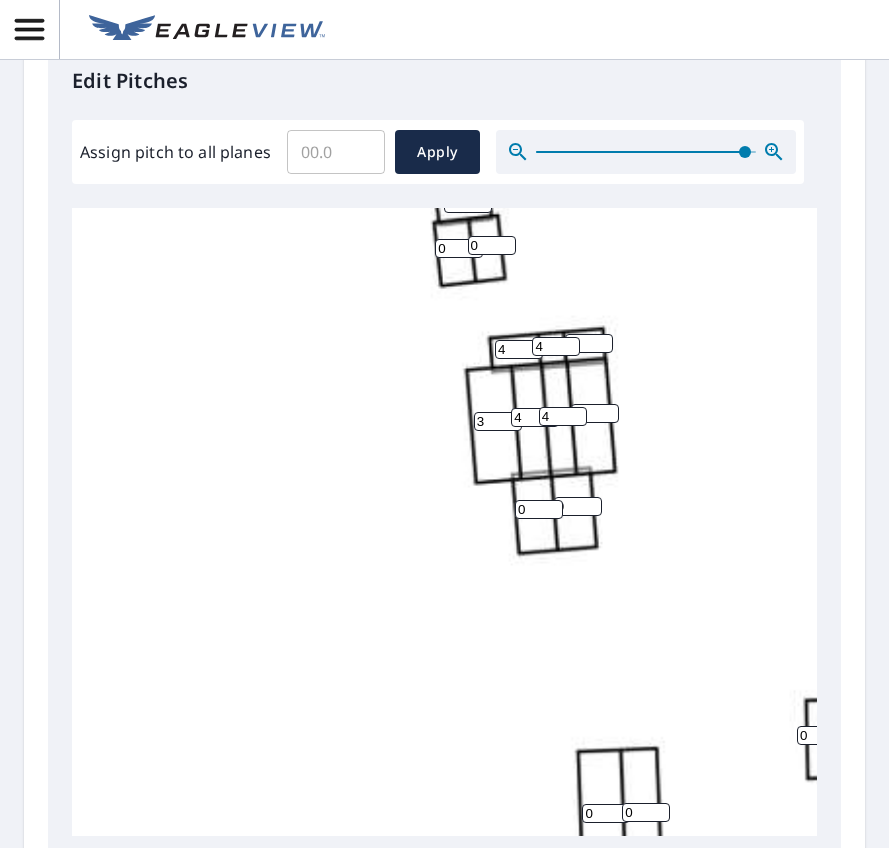 click on "0" at bounding box center (595, 413) 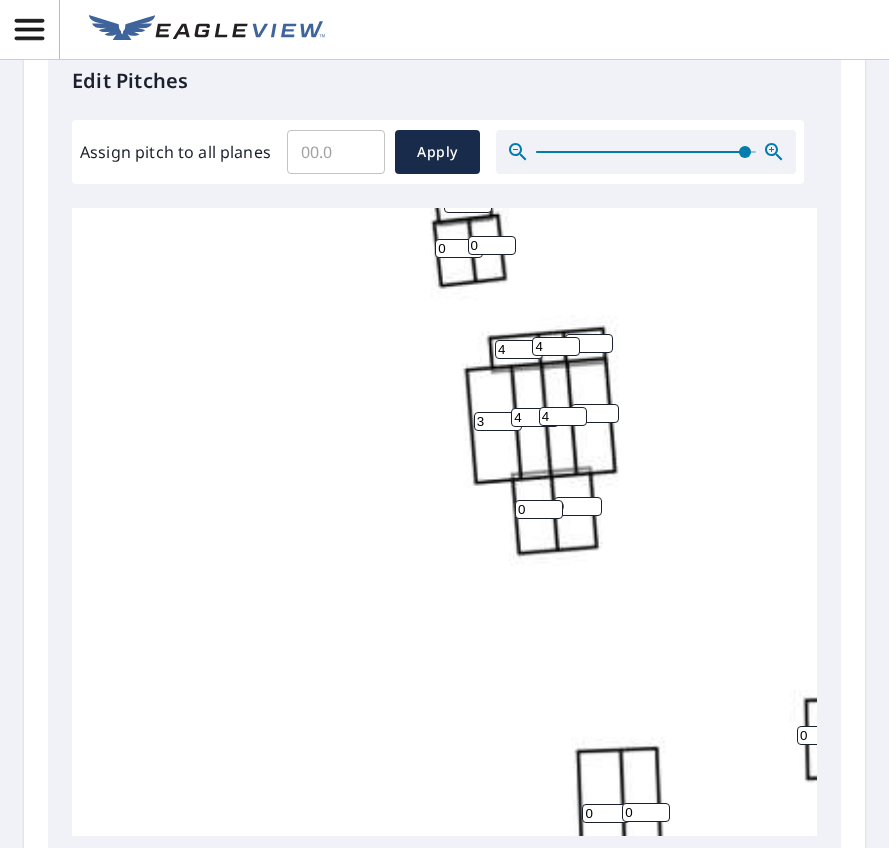 type on "3" 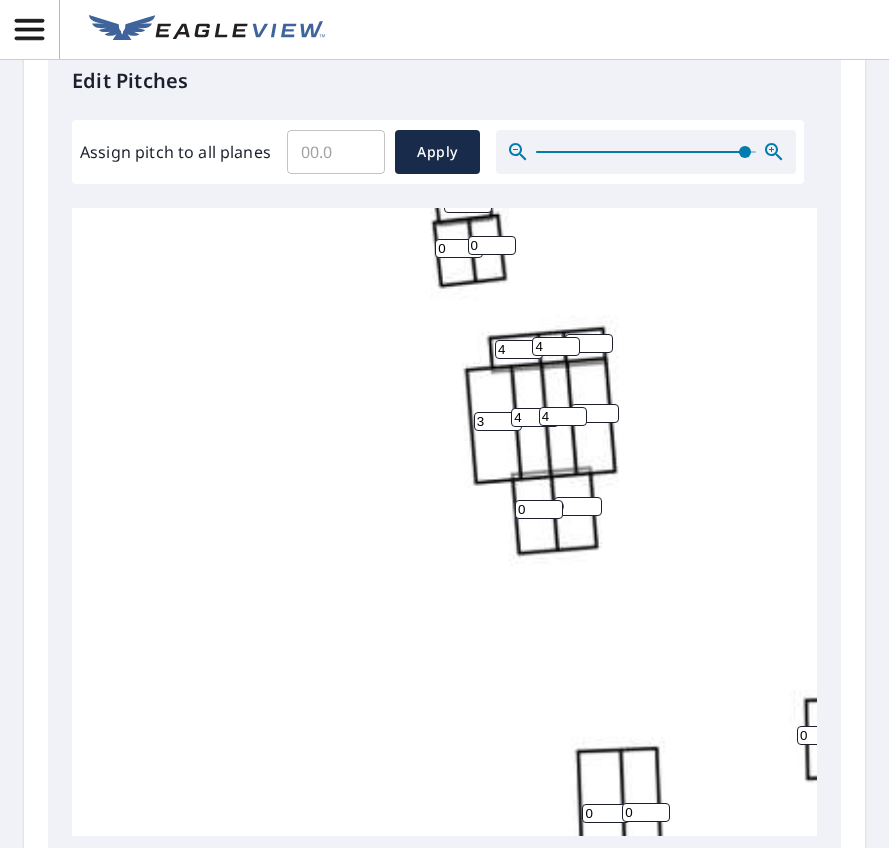 click on "0" at bounding box center [539, 509] 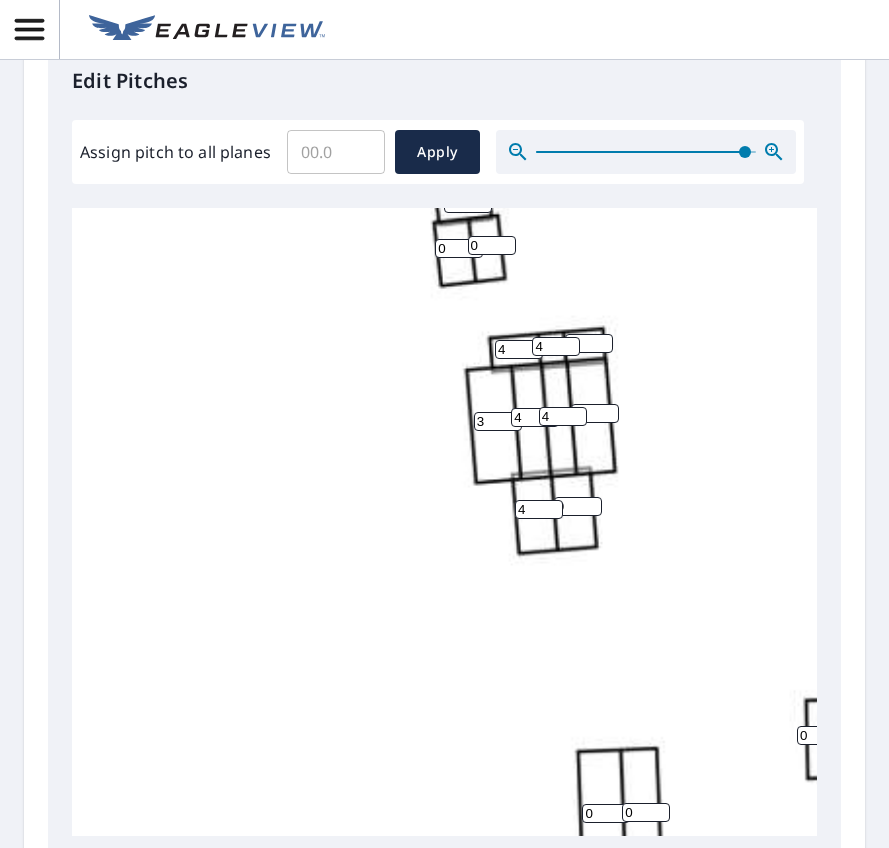 type on "4" 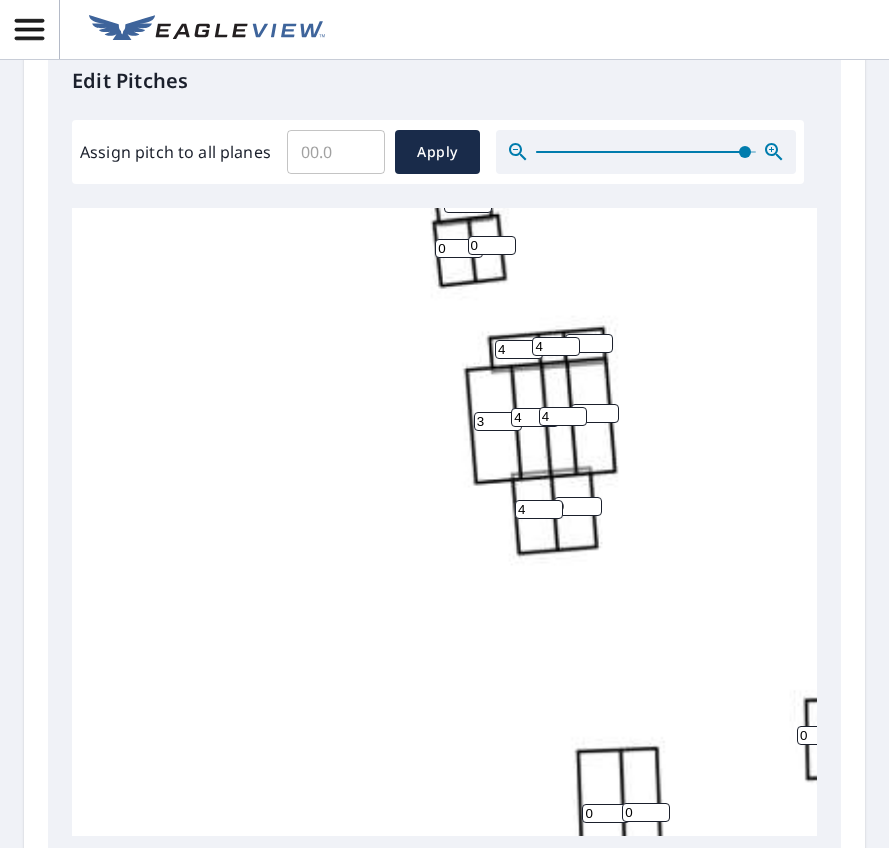 click on "0" at bounding box center [578, 506] 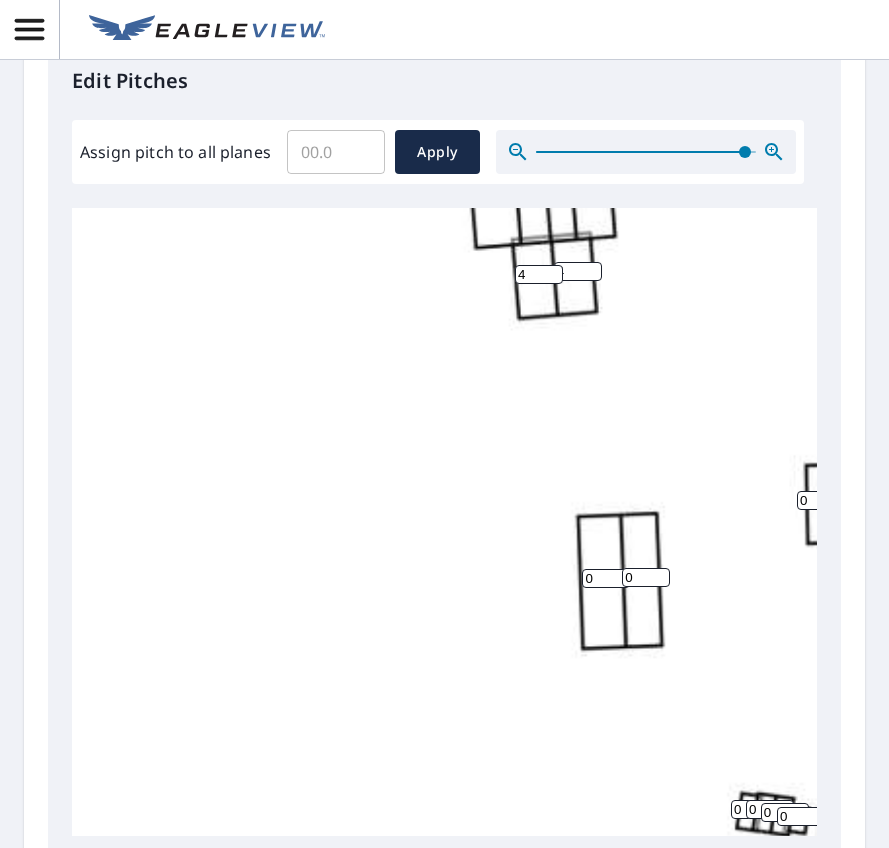 scroll, scrollTop: 574, scrollLeft: 0, axis: vertical 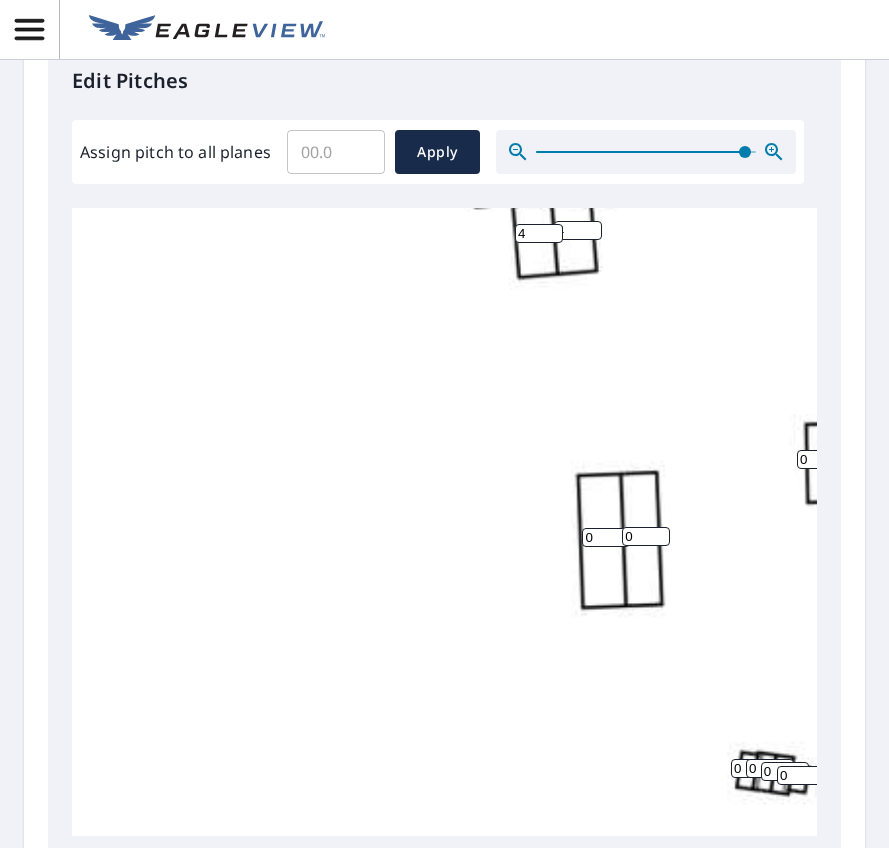 type on "4" 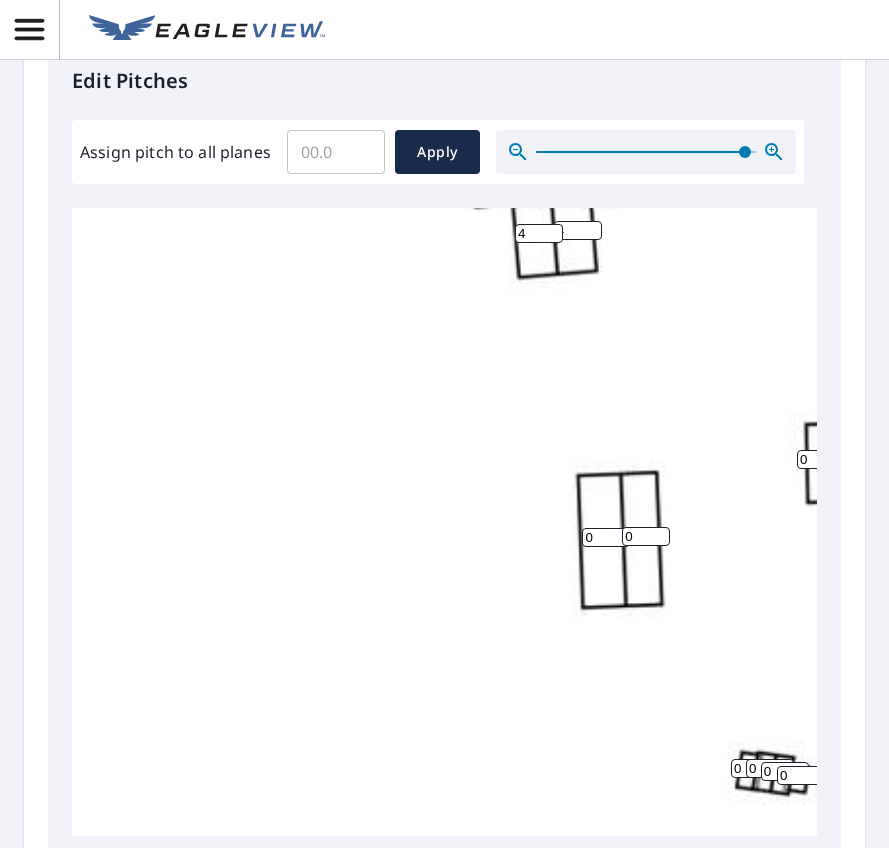 click on "0" at bounding box center (606, 537) 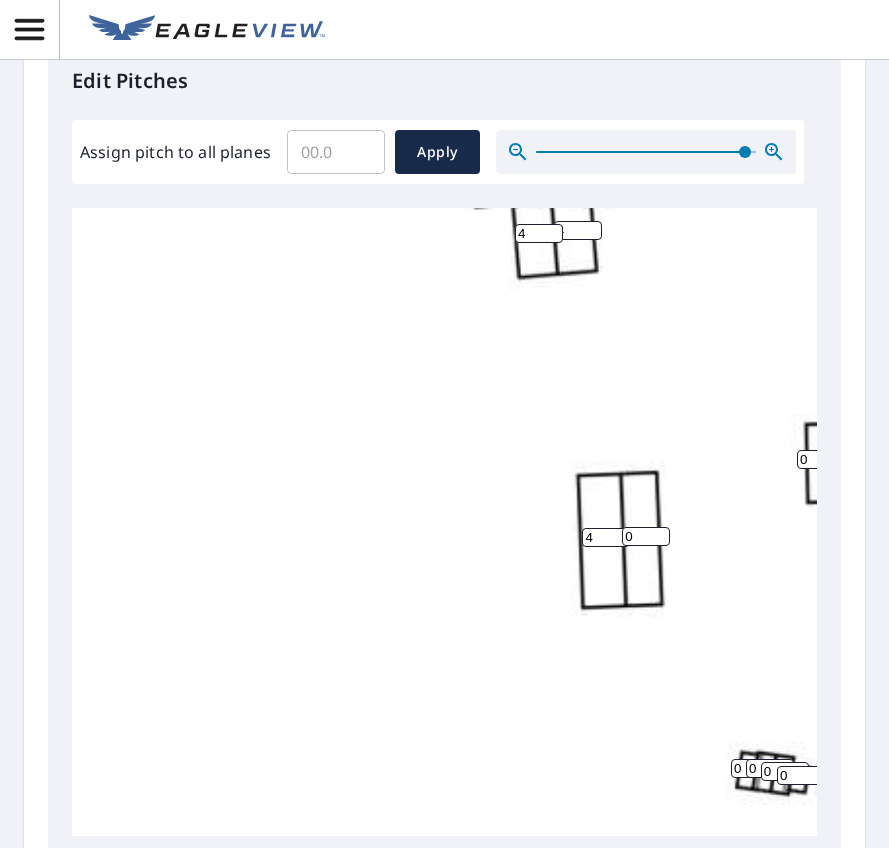 type on "4" 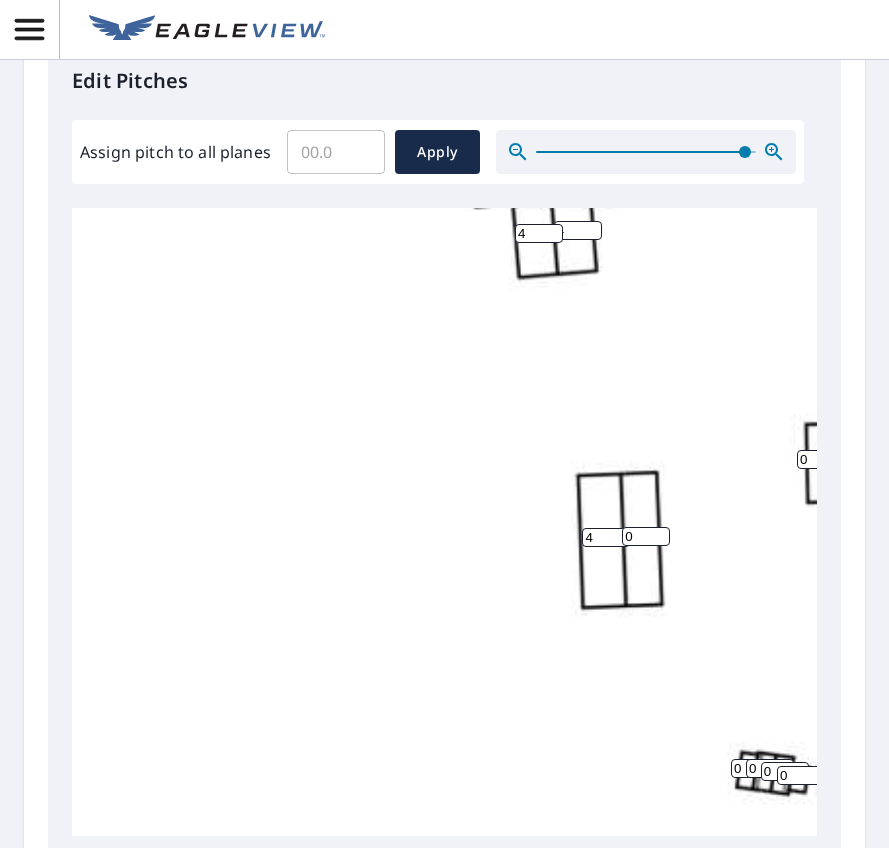 click on "0" at bounding box center [646, 536] 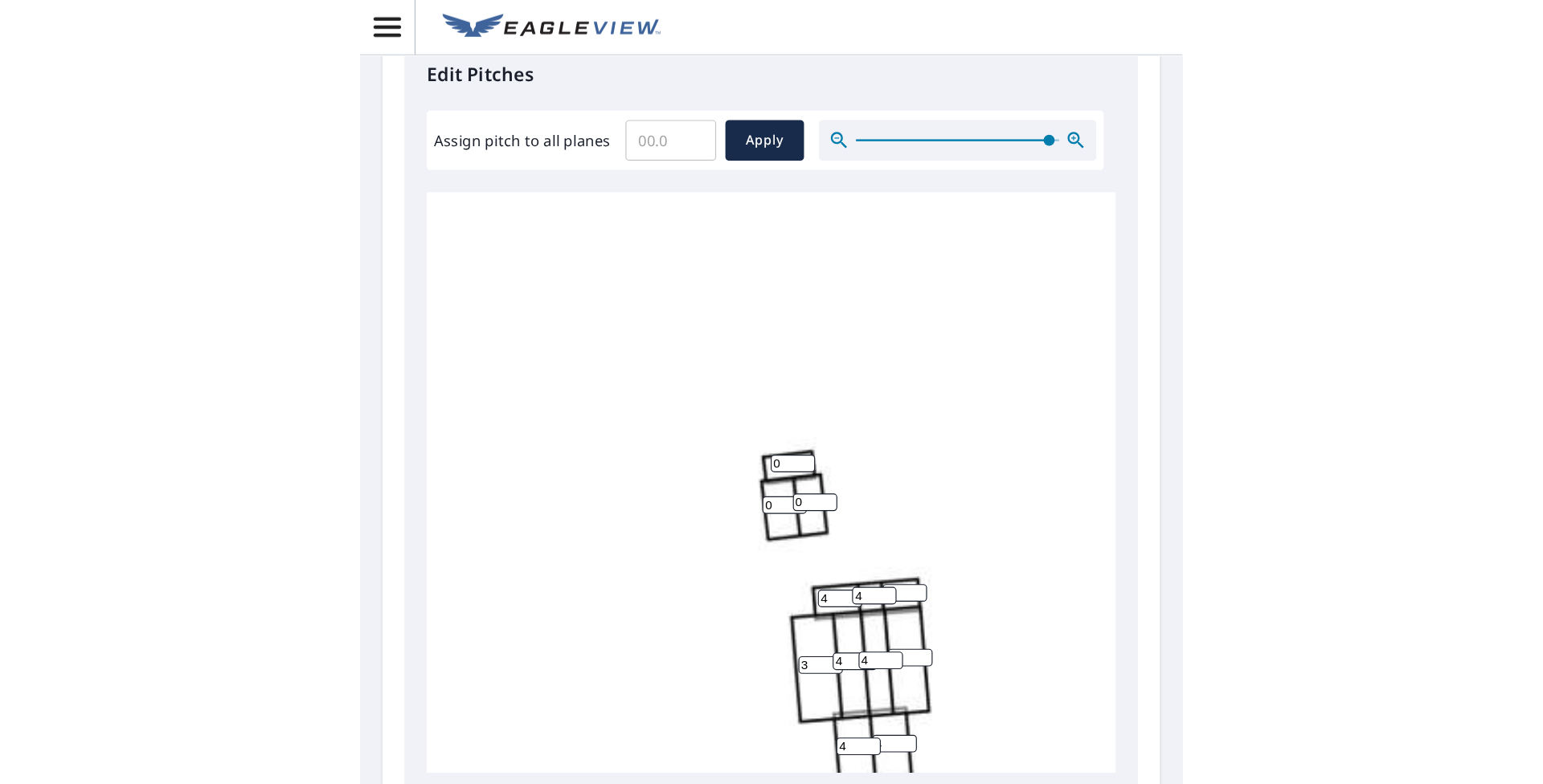 scroll, scrollTop: 402, scrollLeft: 0, axis: vertical 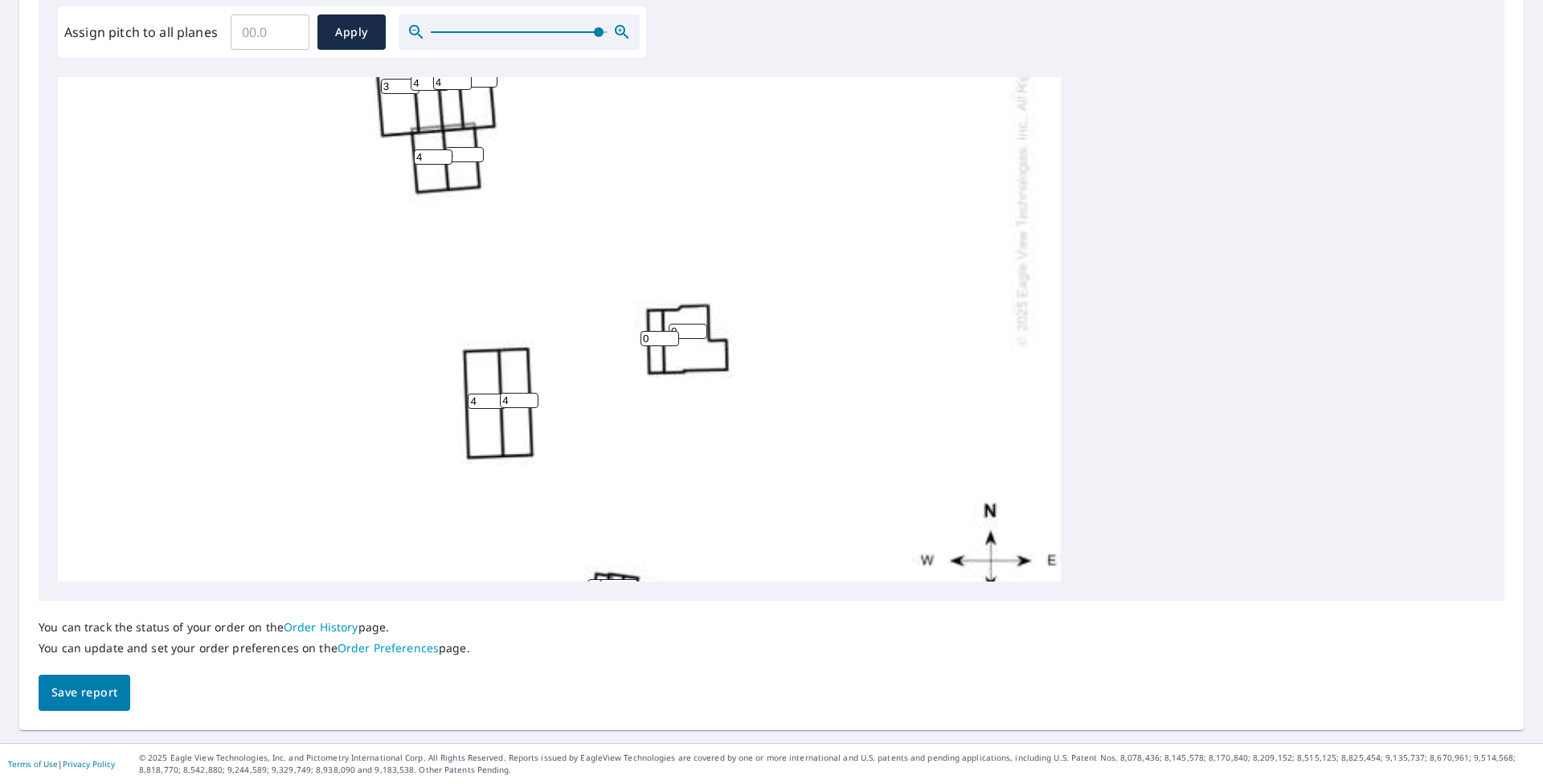type on "4" 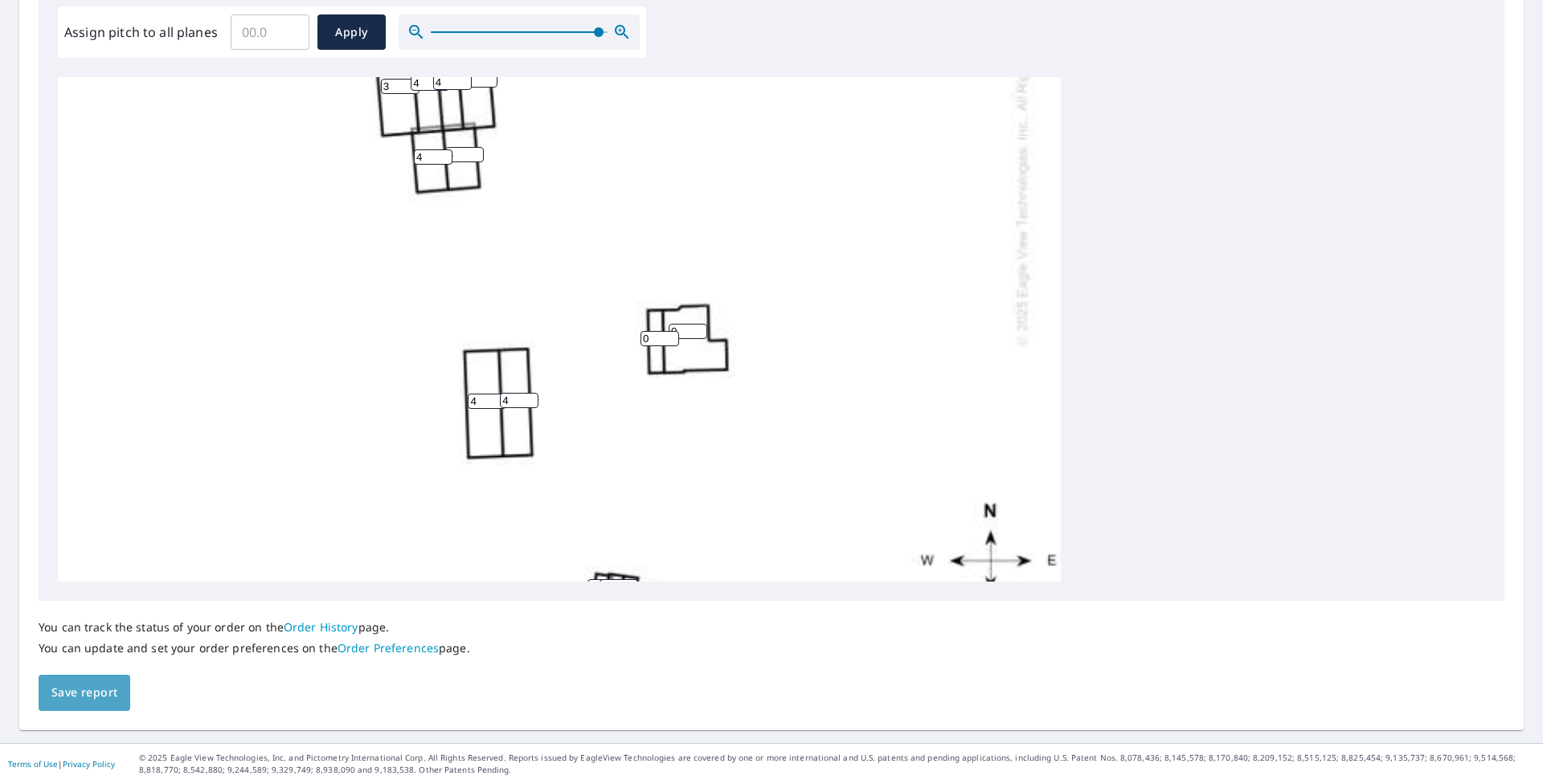 click on "Save report" at bounding box center (84, 692) 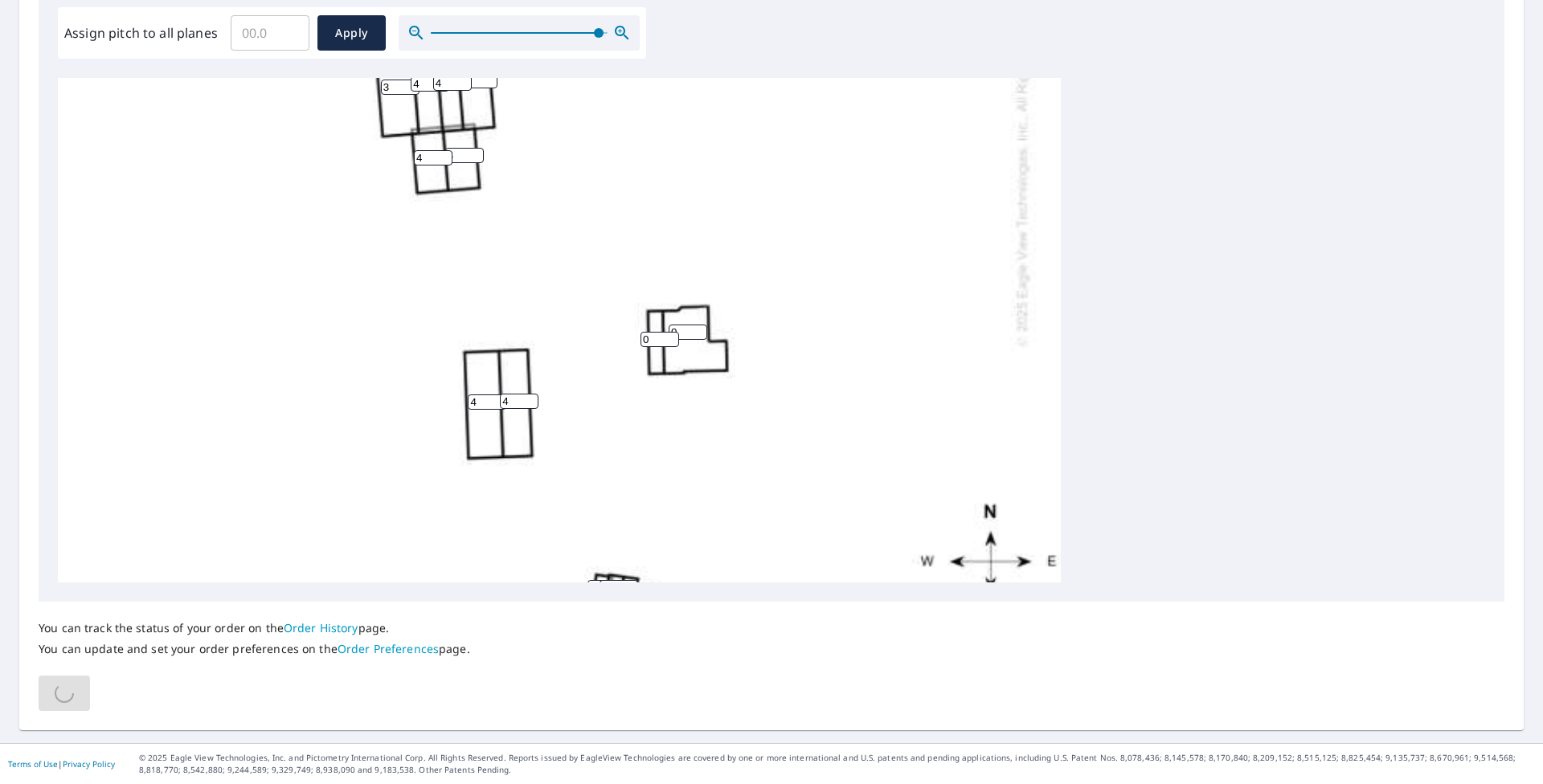 scroll, scrollTop: 487, scrollLeft: 0, axis: vertical 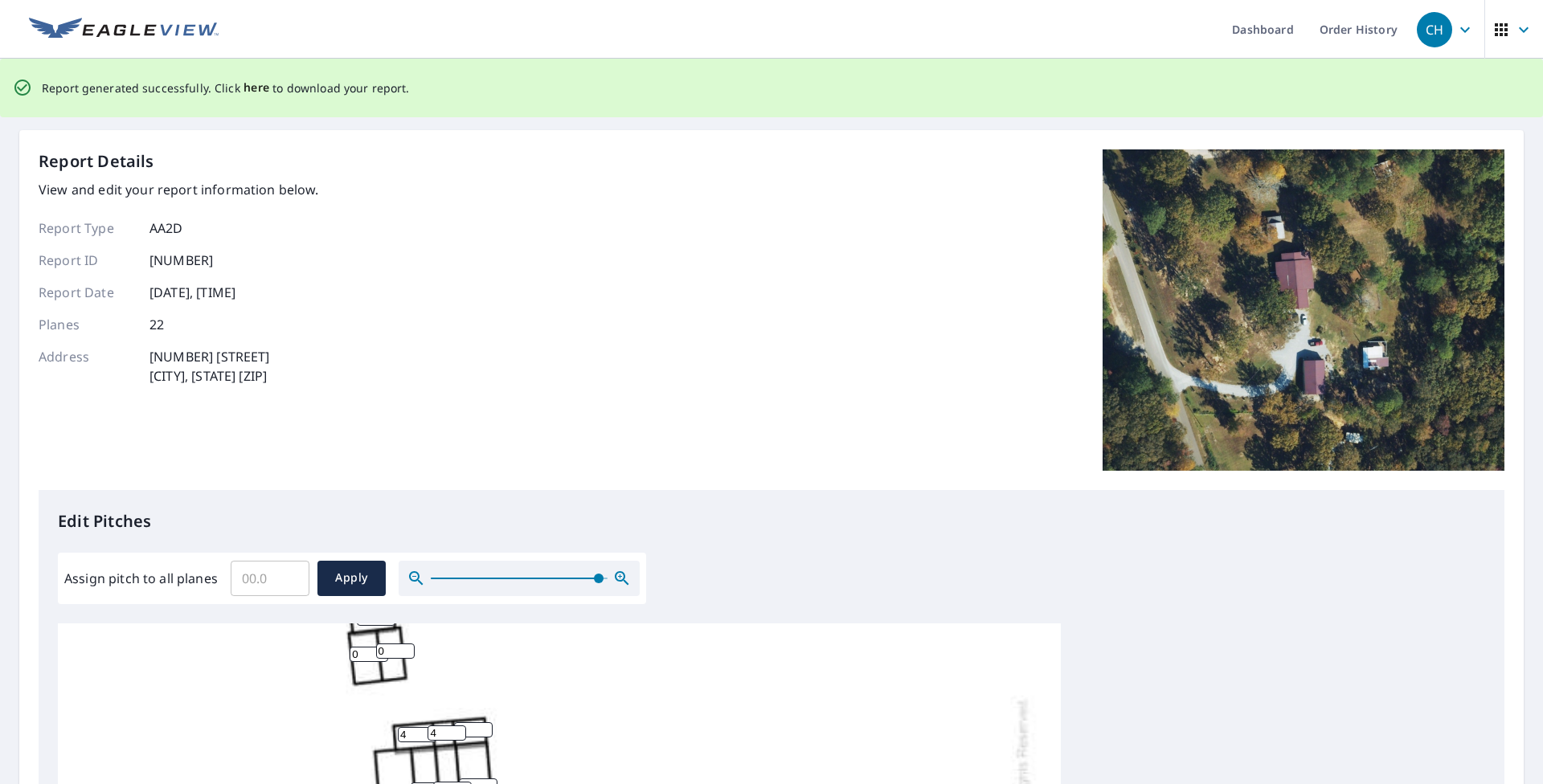 click on "here" at bounding box center [256, 88] 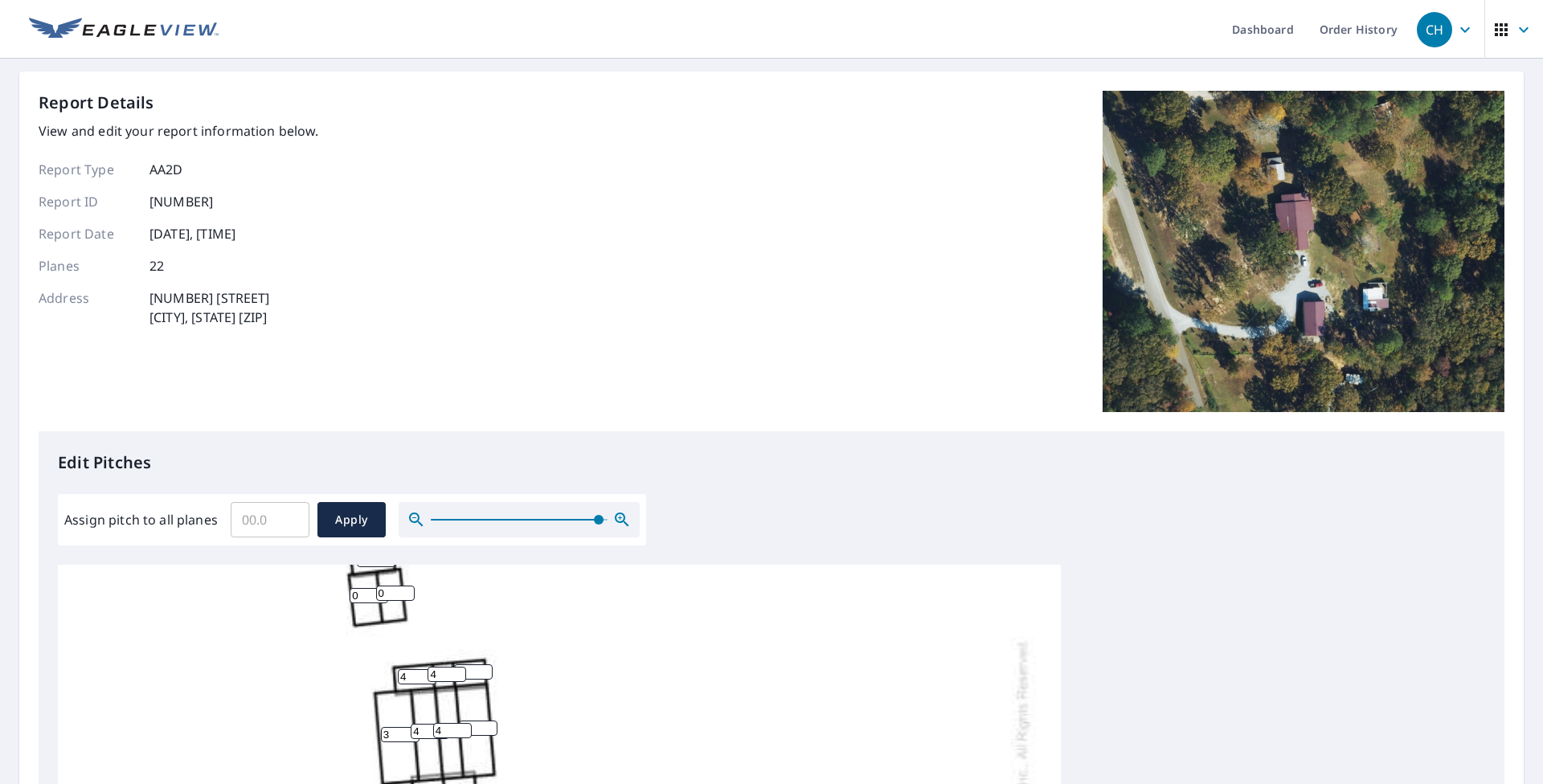 click on "Report Details View and edit your report information below. Report Type AA2D Report ID [NUMBER] Report Date [DATE], [TIME] Planes 22 Address [NUMBER] [STREET] [CITY], [STATE] [ZIP]" at bounding box center (772, 261) 